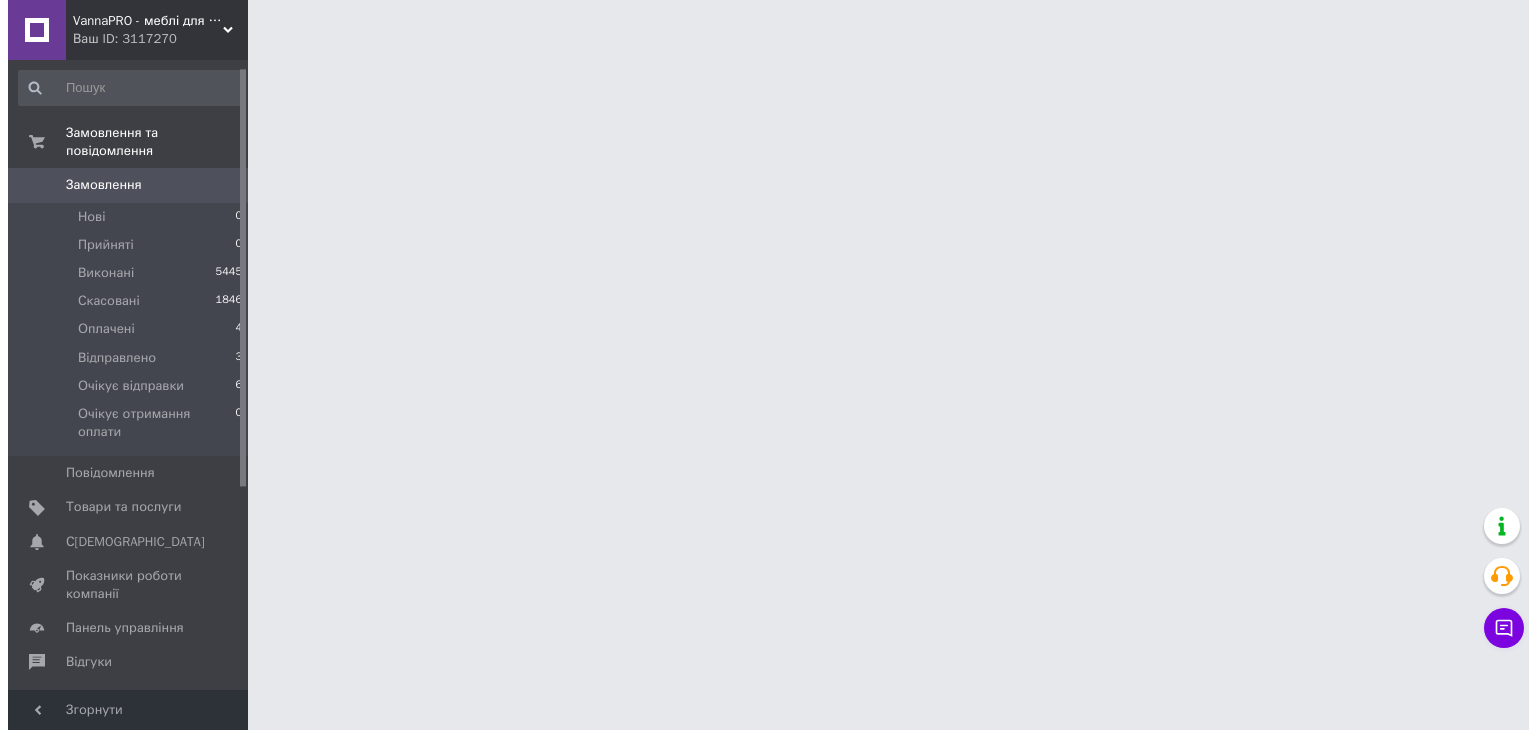 scroll, scrollTop: 0, scrollLeft: 0, axis: both 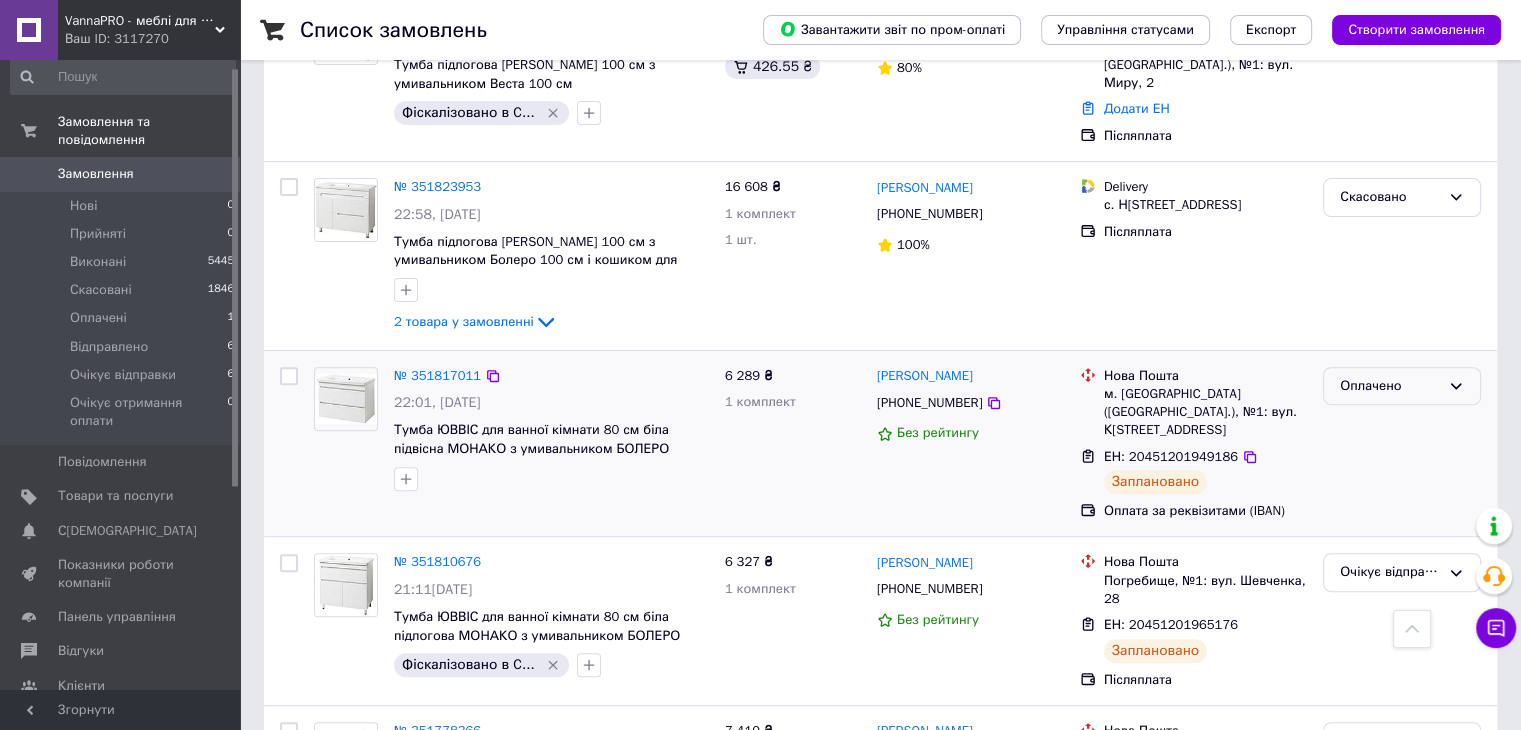 click on "Оплачено" at bounding box center [1402, 386] 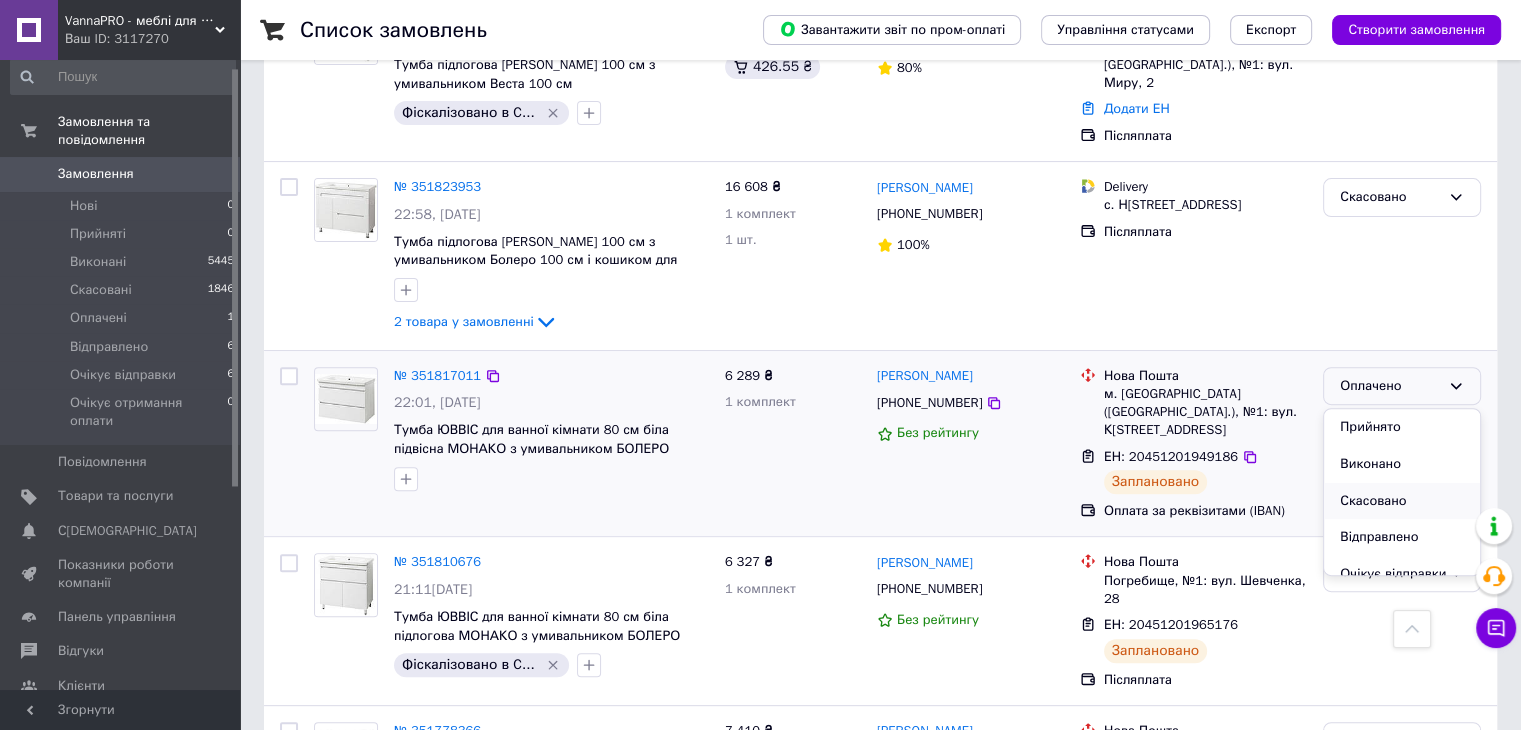 scroll, scrollTop: 73, scrollLeft: 0, axis: vertical 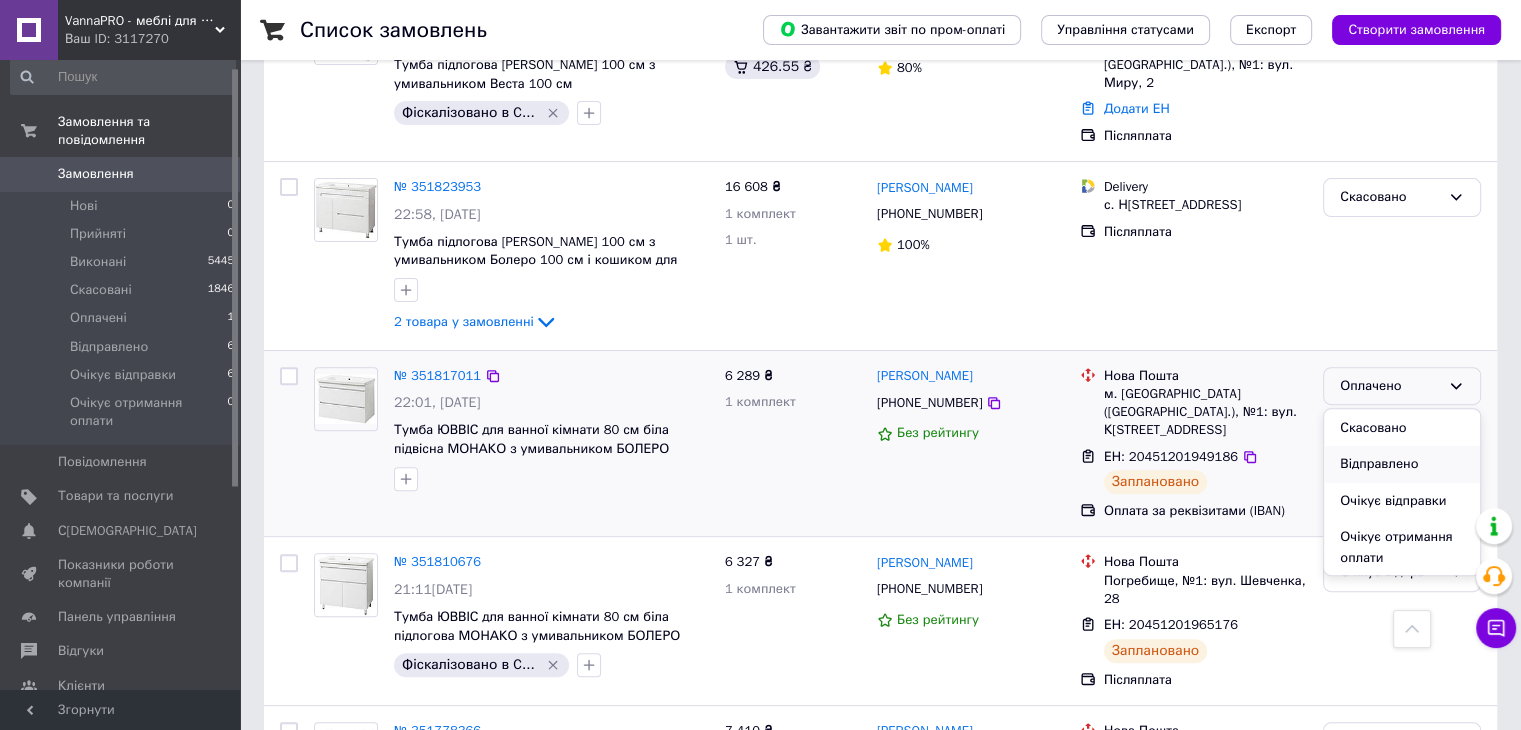 click on "Відправлено" at bounding box center (1402, 464) 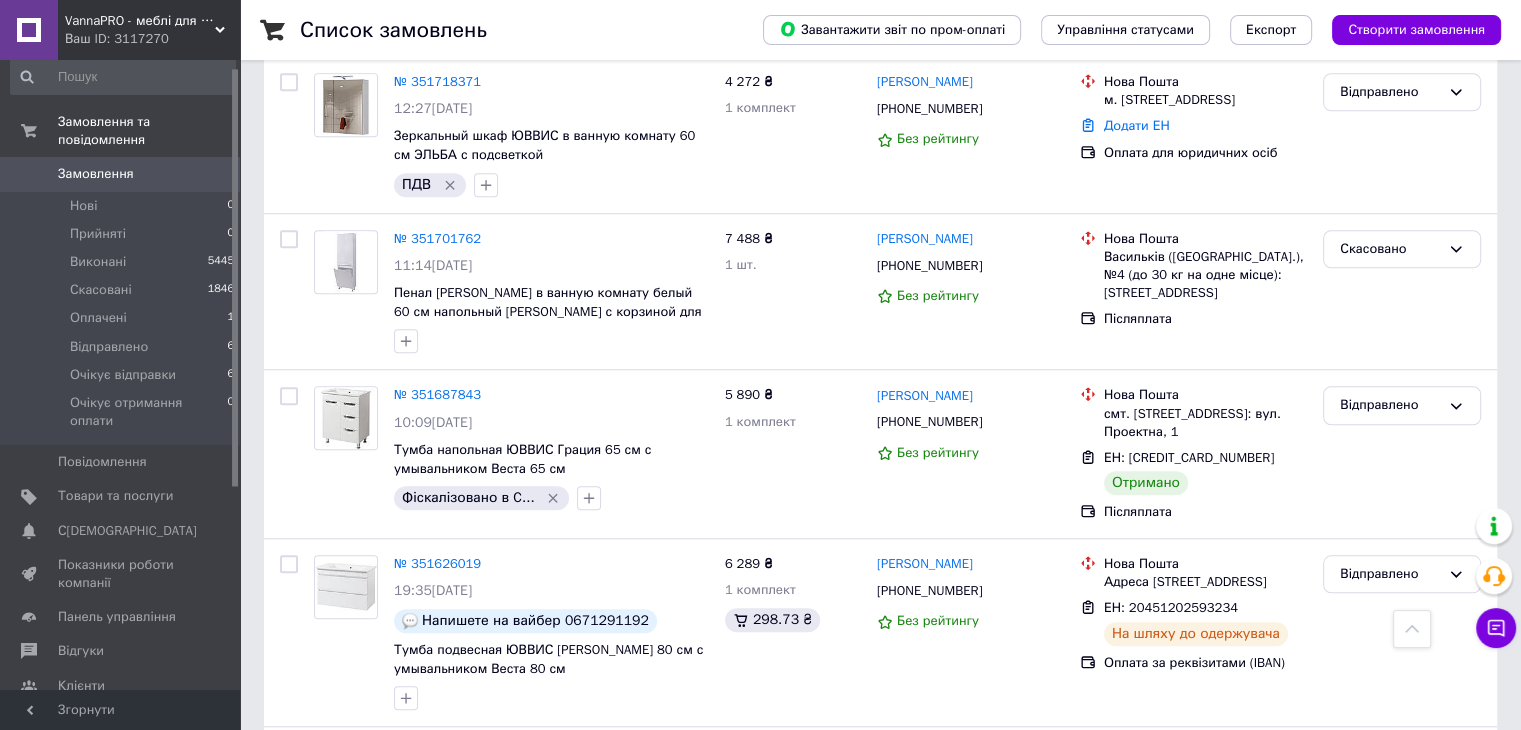 scroll, scrollTop: 1126, scrollLeft: 0, axis: vertical 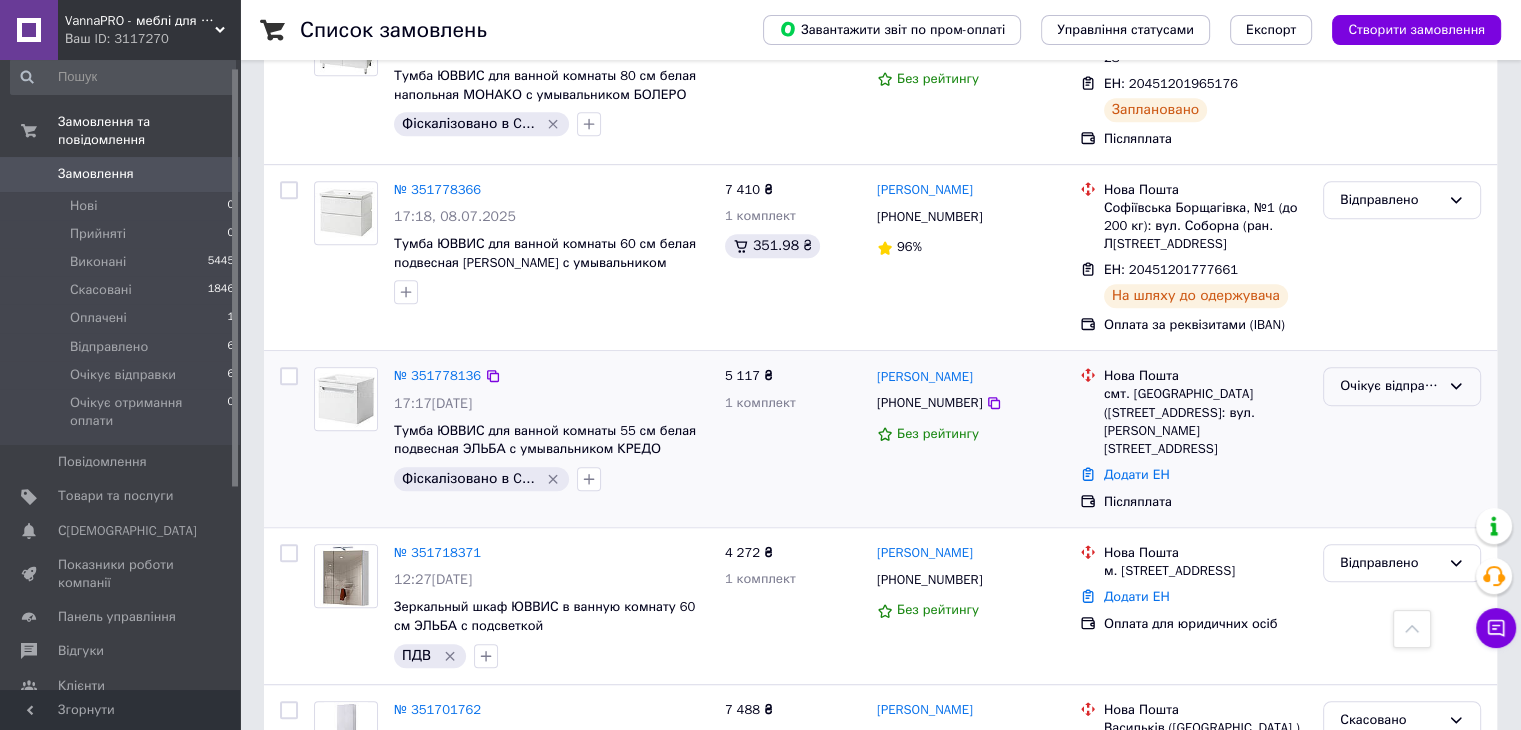 click on "Очікує відправки" at bounding box center [1402, 386] 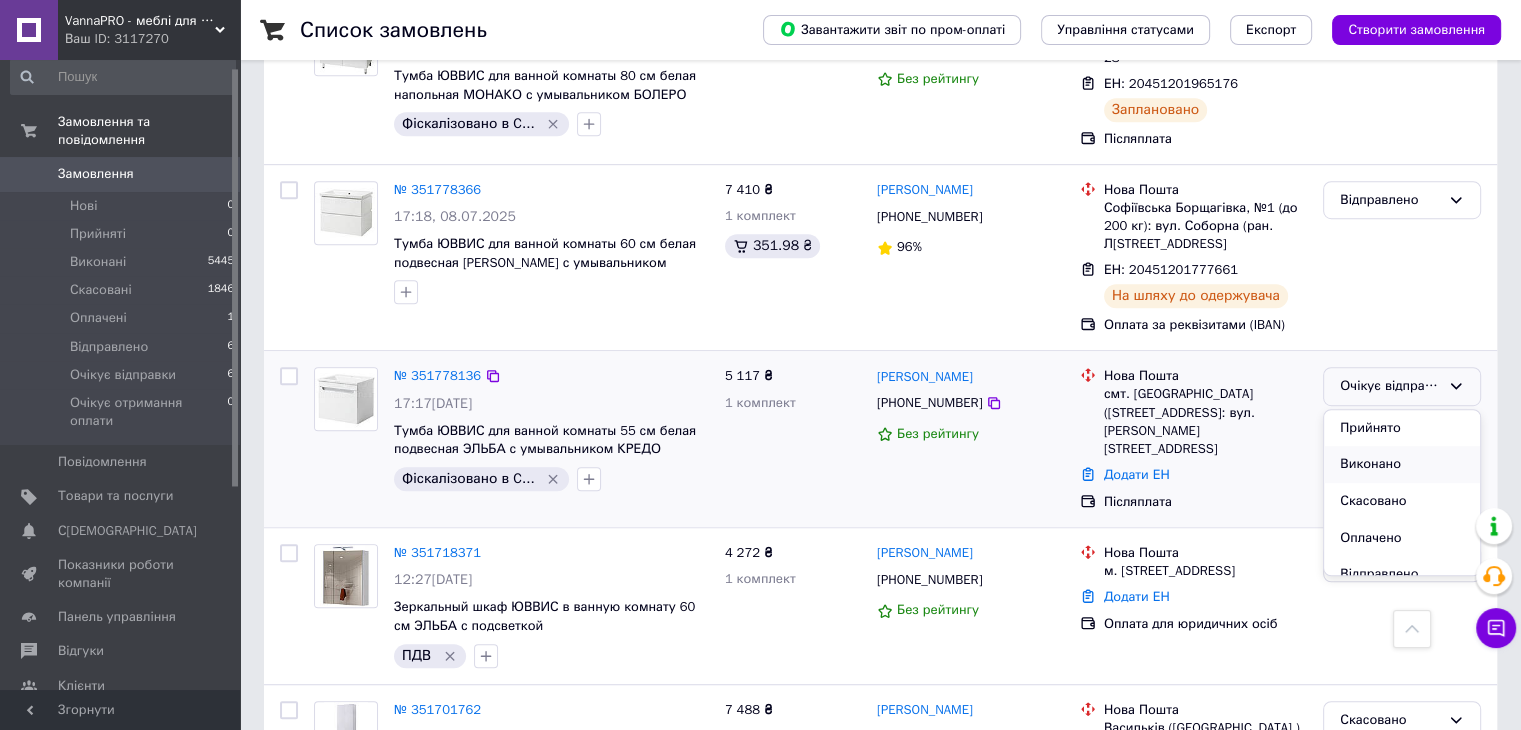 scroll, scrollTop: 74, scrollLeft: 0, axis: vertical 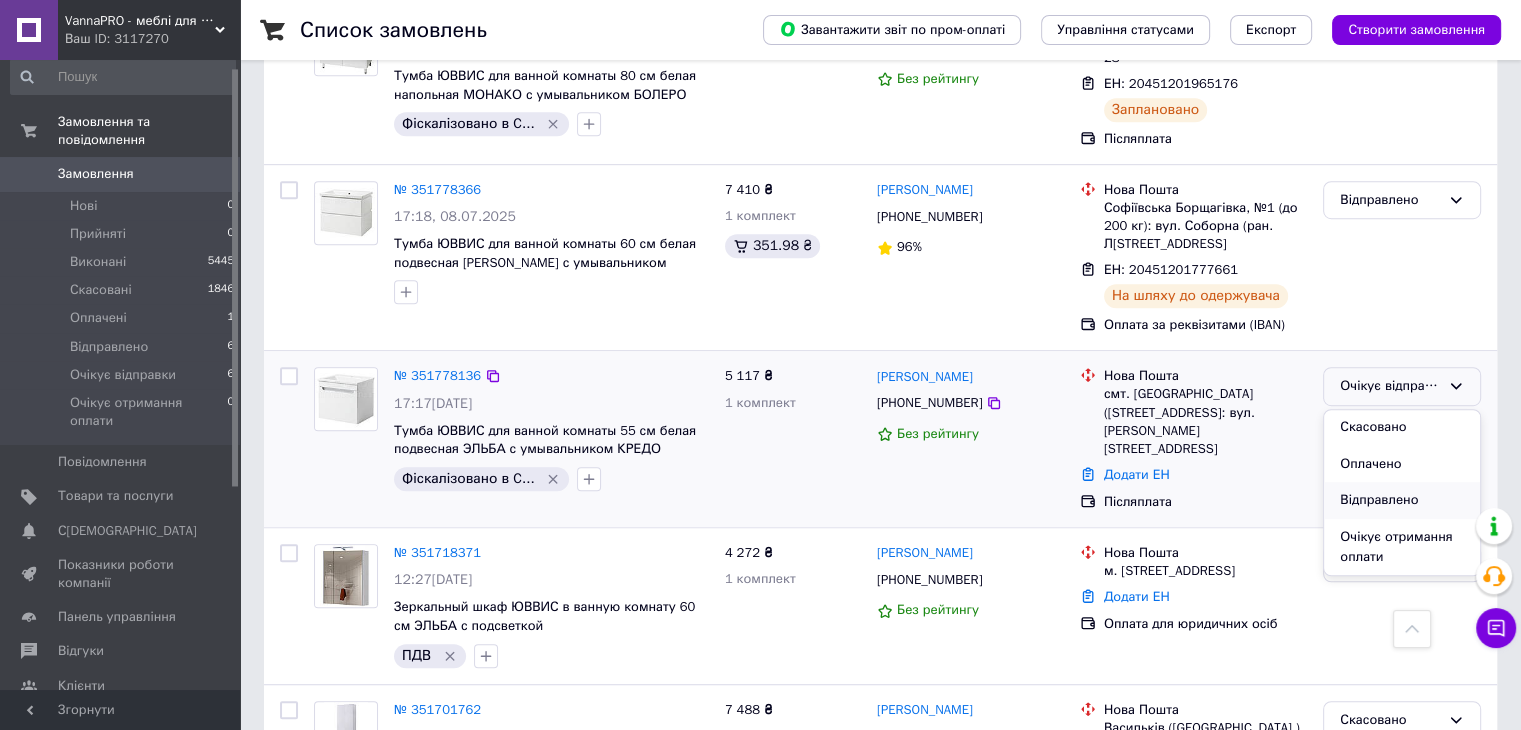 click on "Відправлено" at bounding box center [1402, 500] 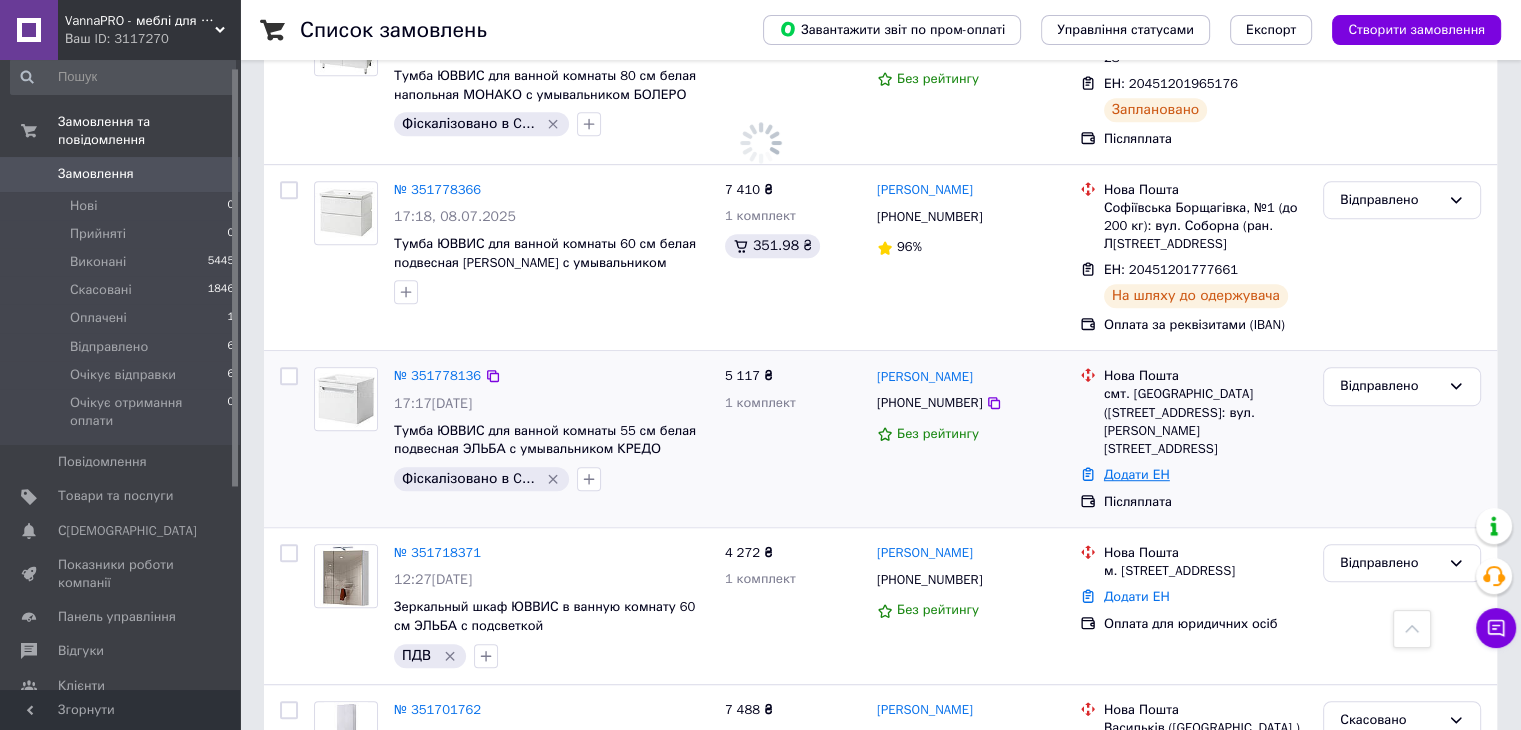 click on "Додати ЕН" at bounding box center [1137, 474] 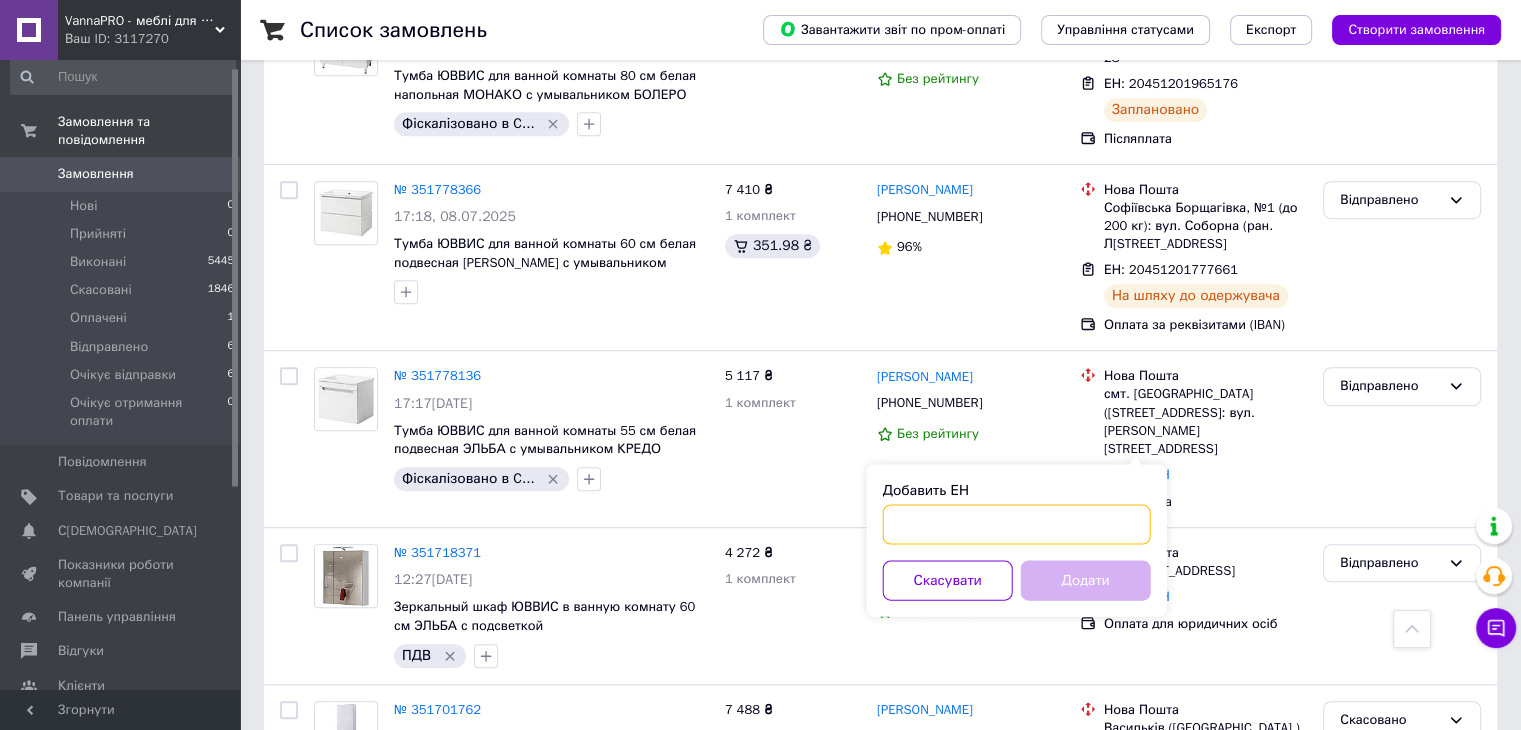 click on "Добавить ЕН" at bounding box center (1017, 524) 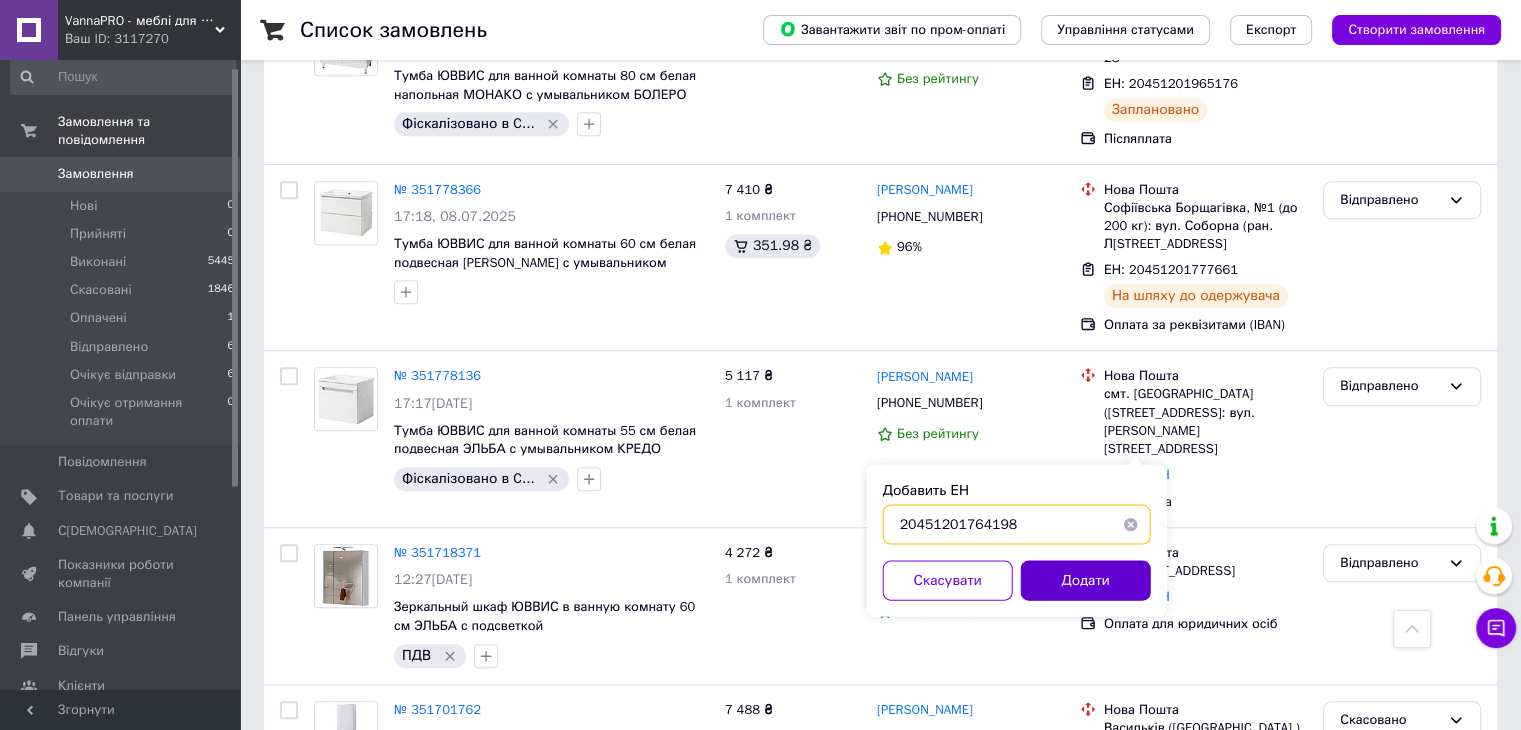 type on "20451201764198" 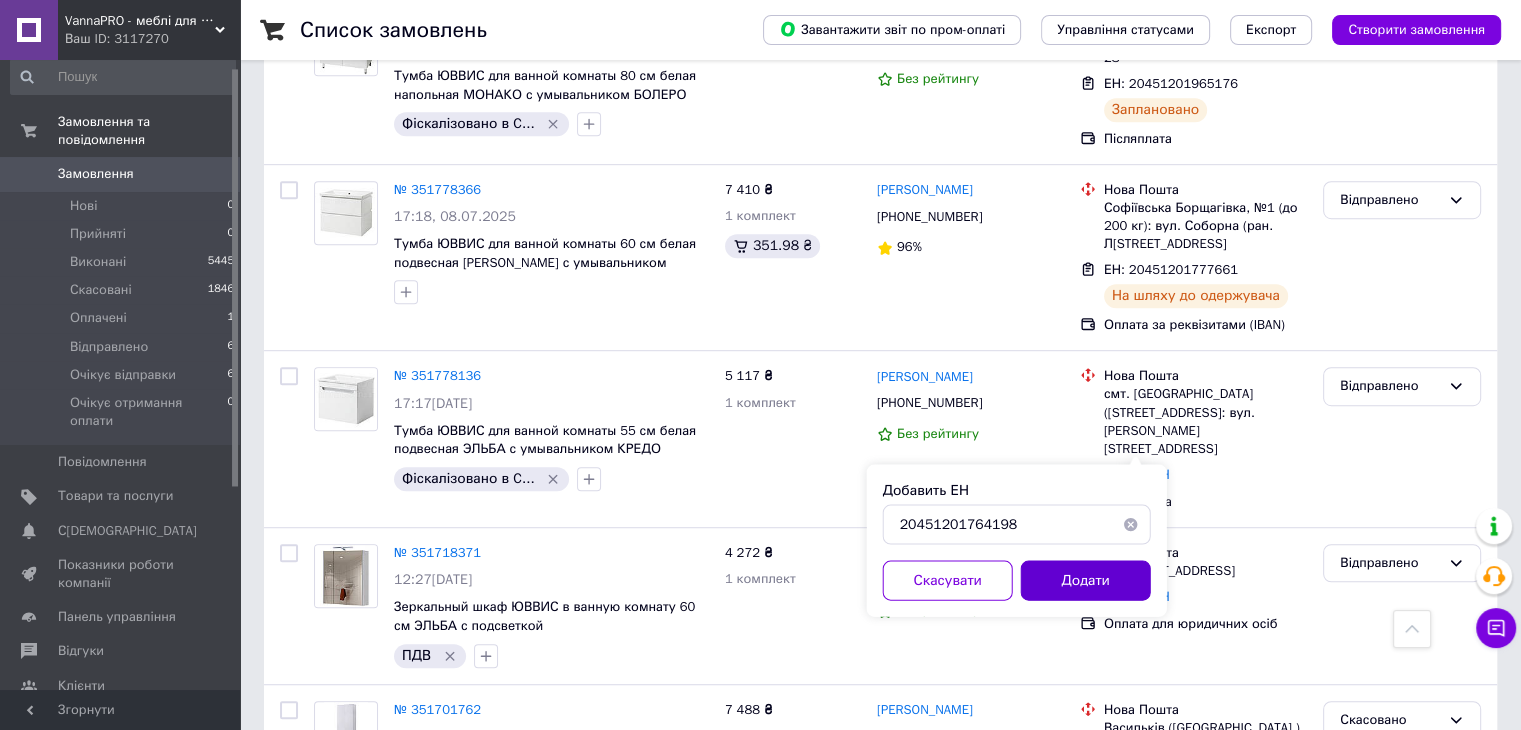 click on "Додати" at bounding box center [1086, 580] 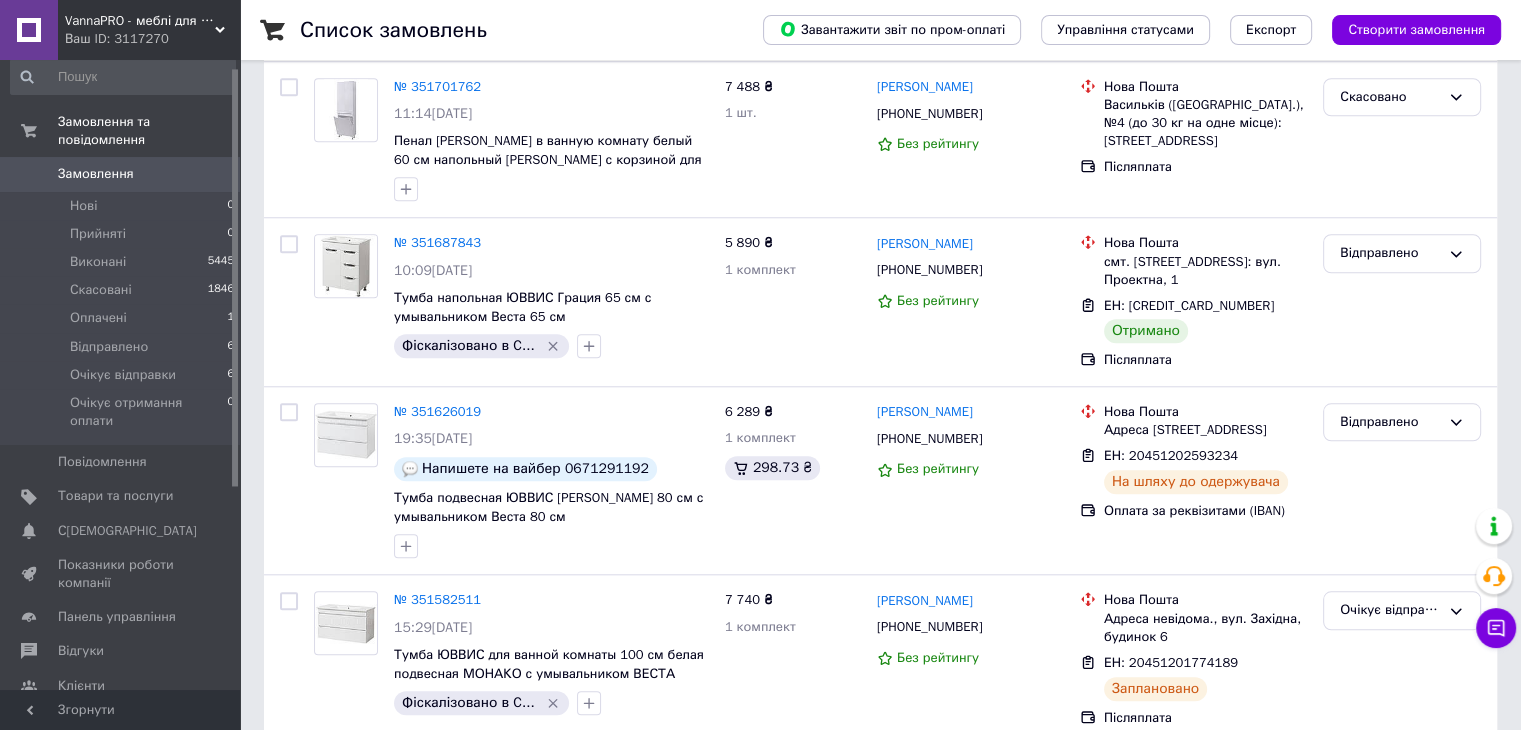scroll, scrollTop: 0, scrollLeft: 0, axis: both 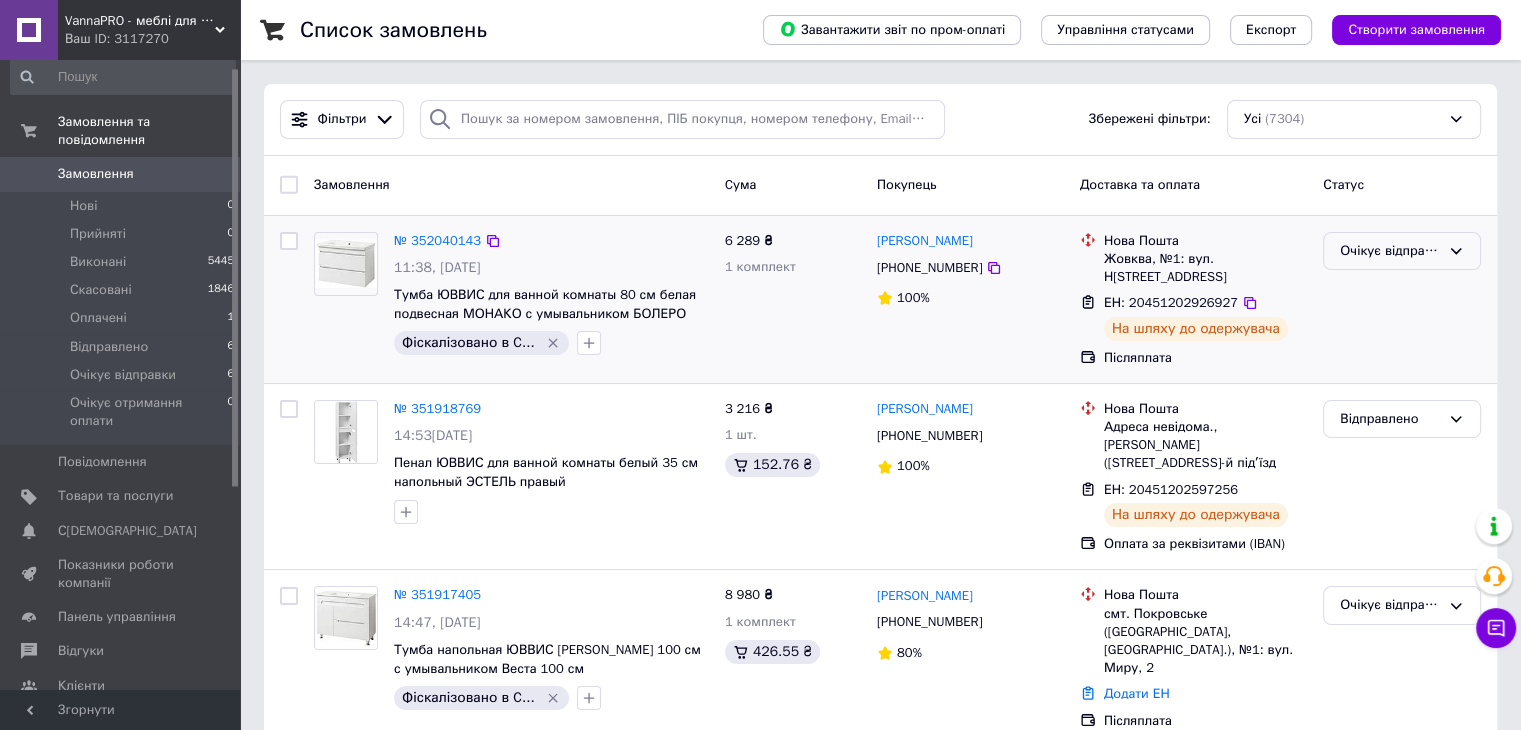 click on "Очікує відправки" at bounding box center (1390, 251) 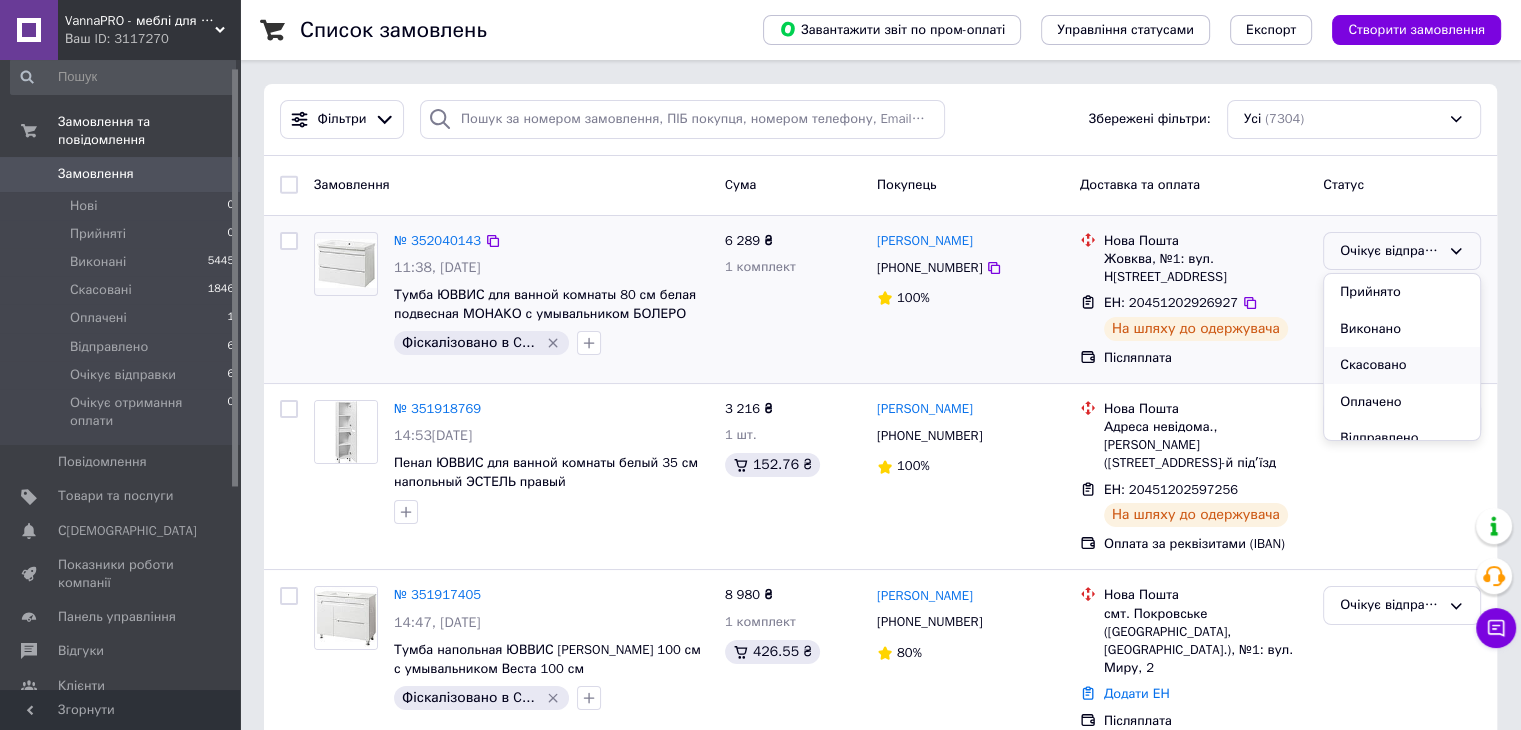 scroll, scrollTop: 73, scrollLeft: 0, axis: vertical 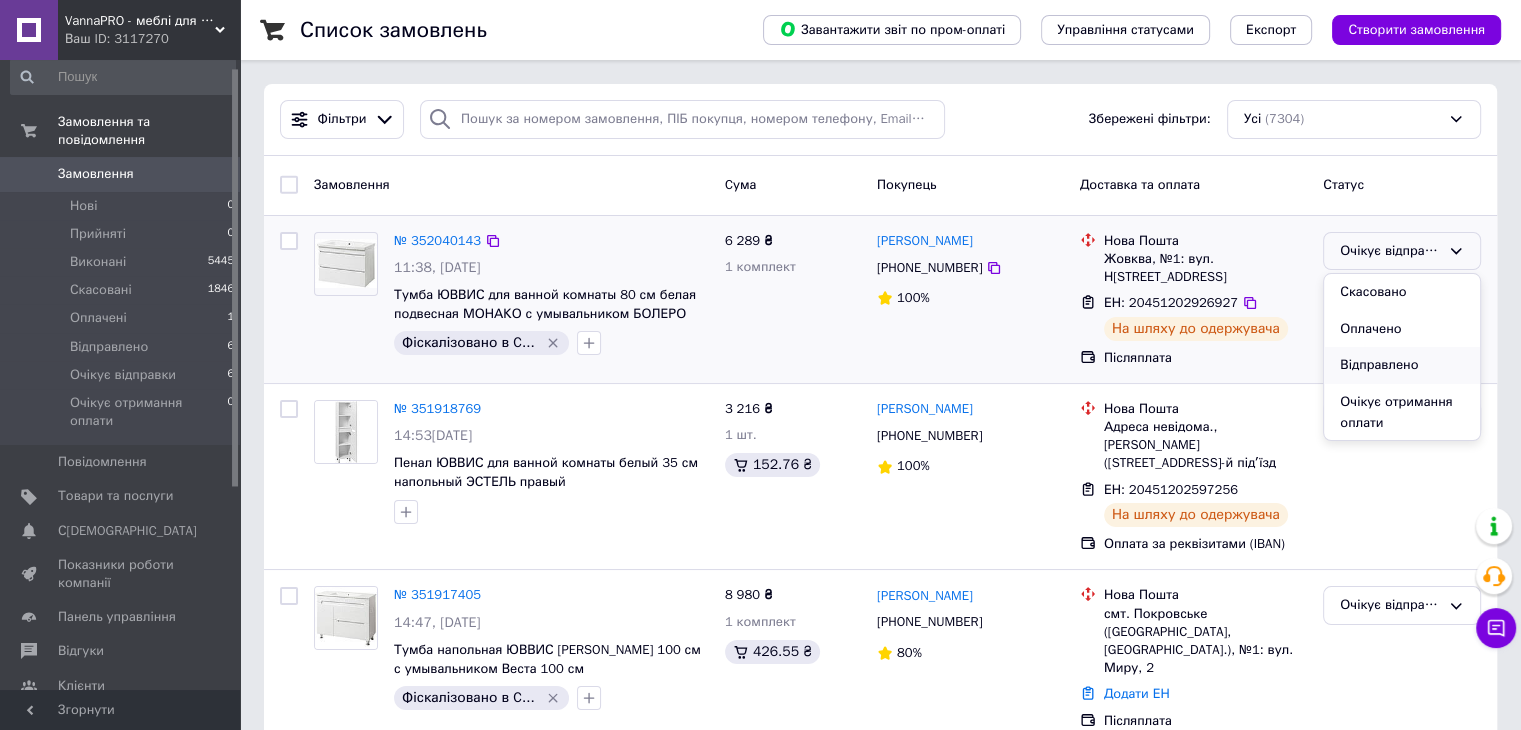 click on "Відправлено" at bounding box center (1402, 365) 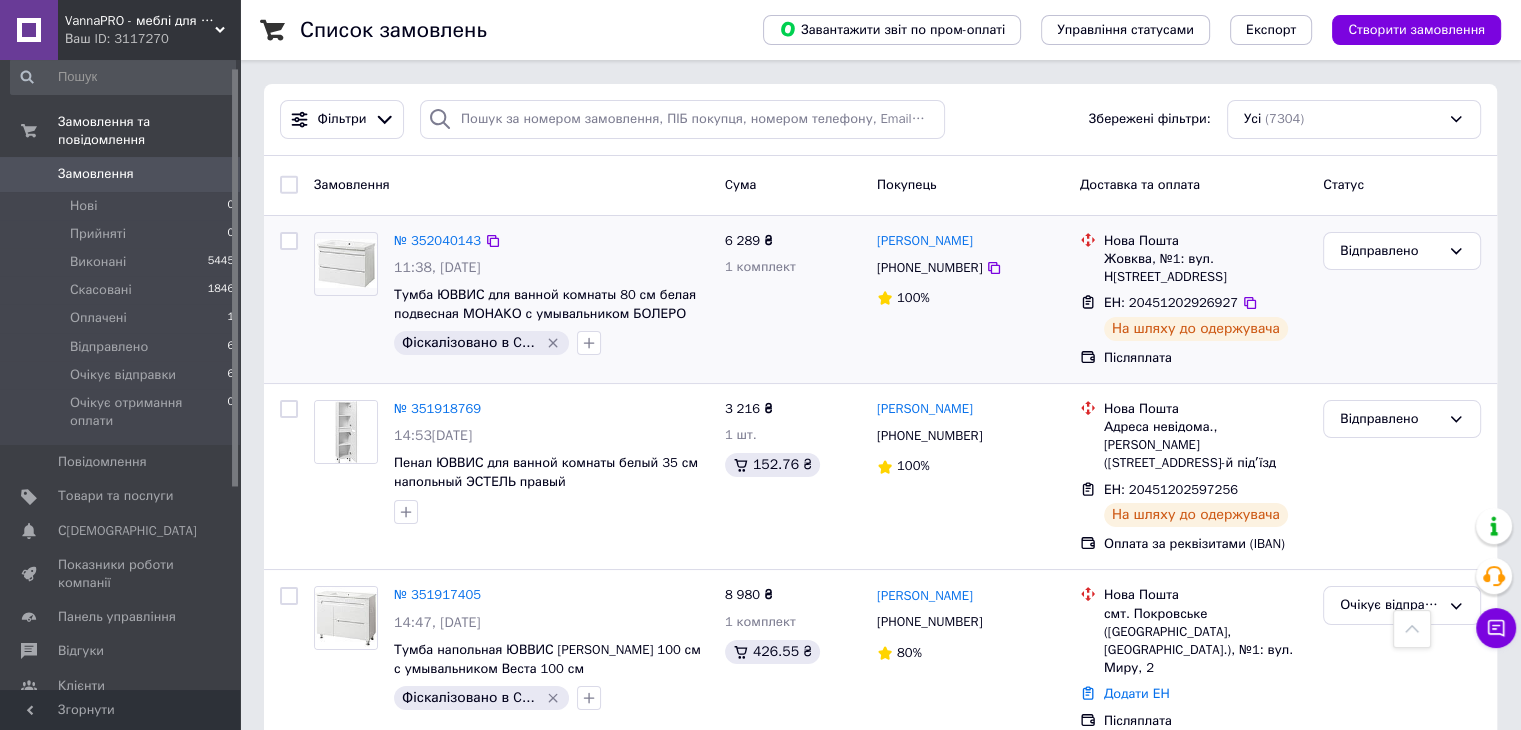 scroll, scrollTop: 772, scrollLeft: 0, axis: vertical 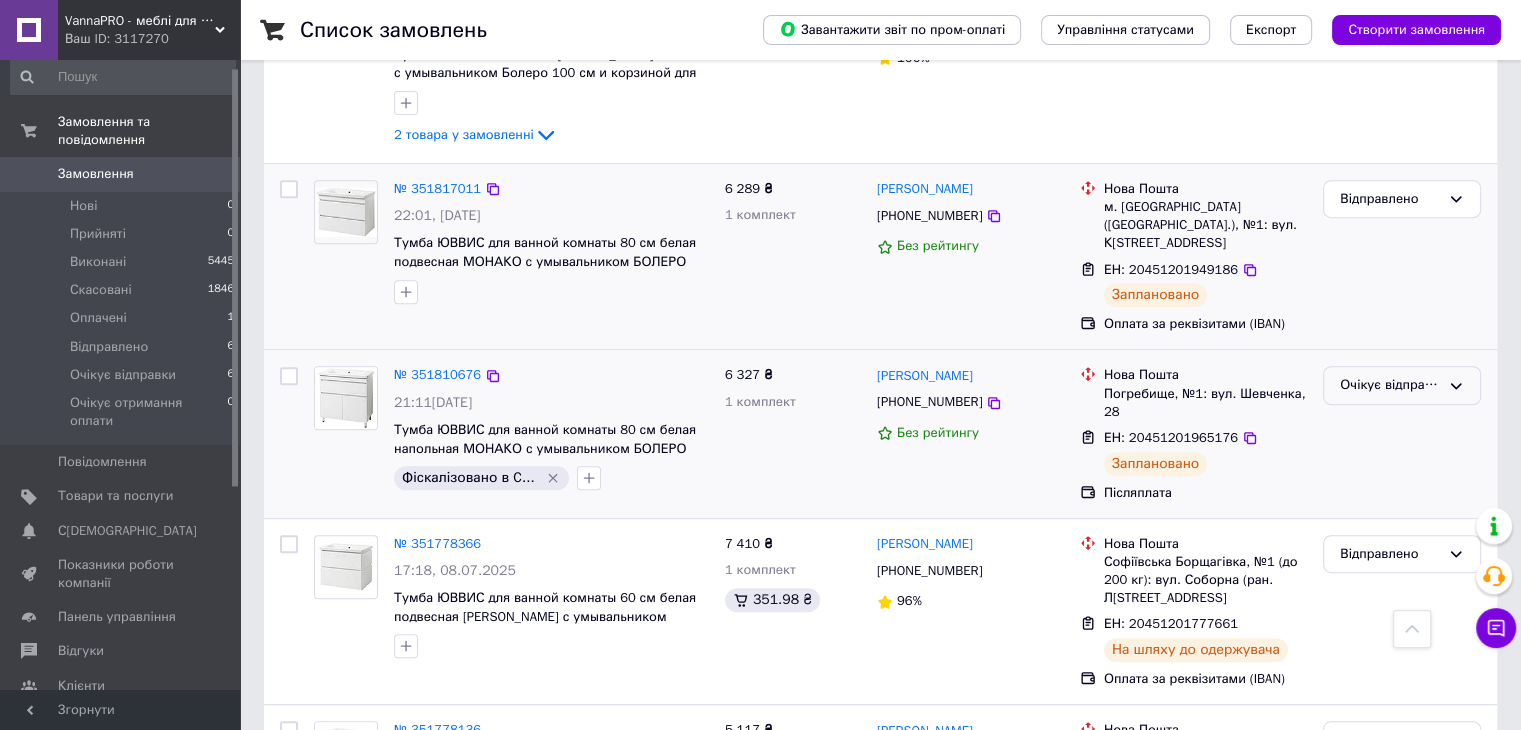 click on "Очікує відправки" at bounding box center (1390, 385) 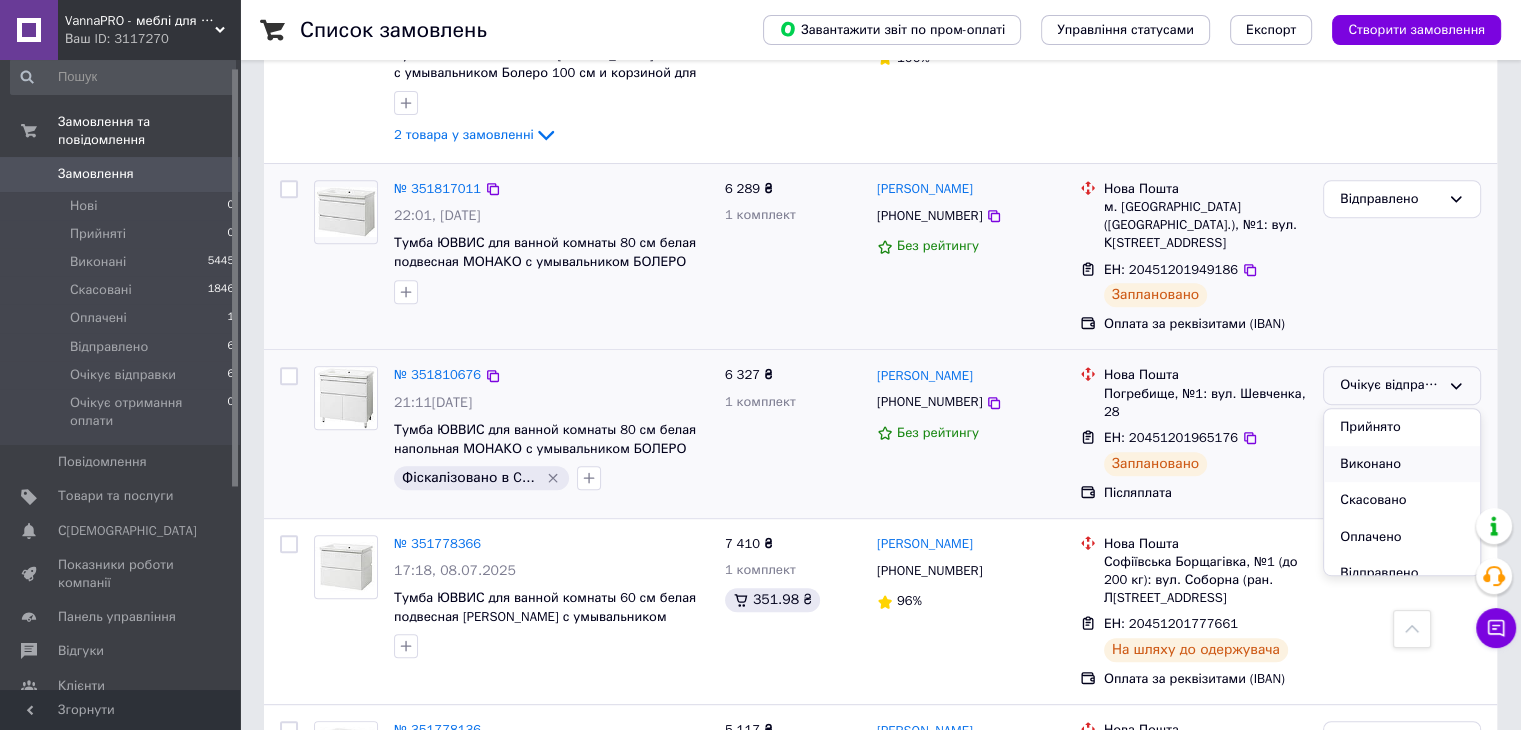 scroll, scrollTop: 73, scrollLeft: 0, axis: vertical 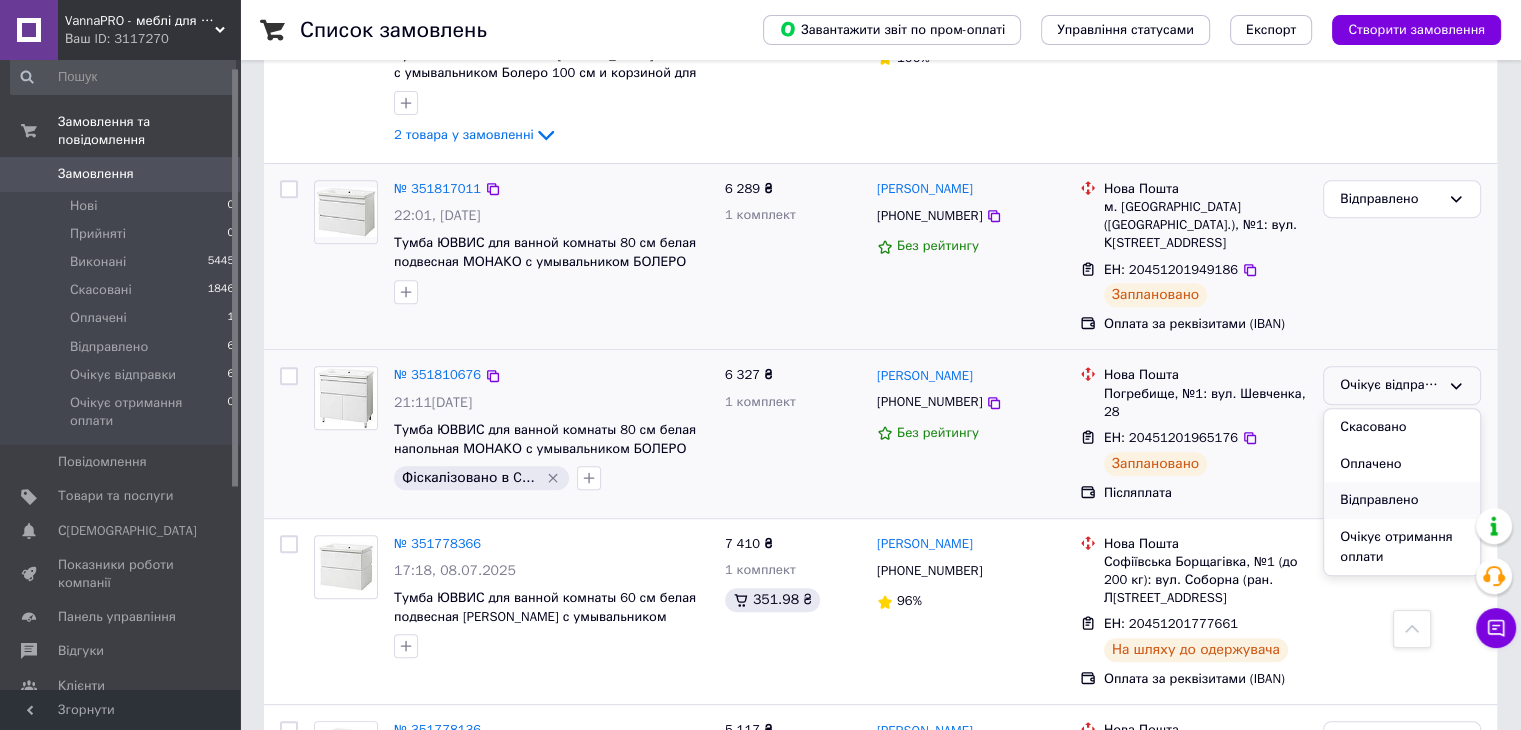 click on "Відправлено" at bounding box center [1402, 500] 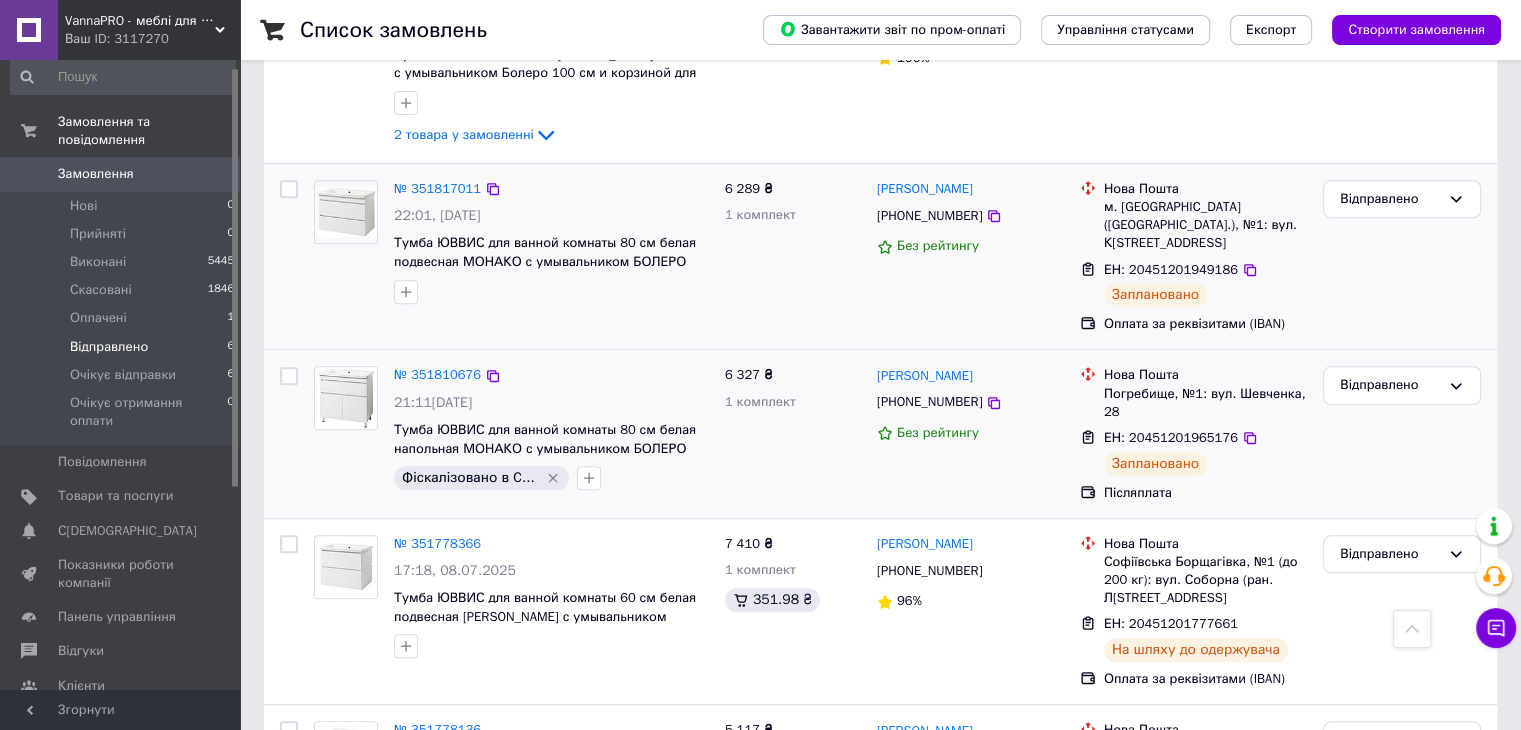 click on "Відправлено" at bounding box center [109, 347] 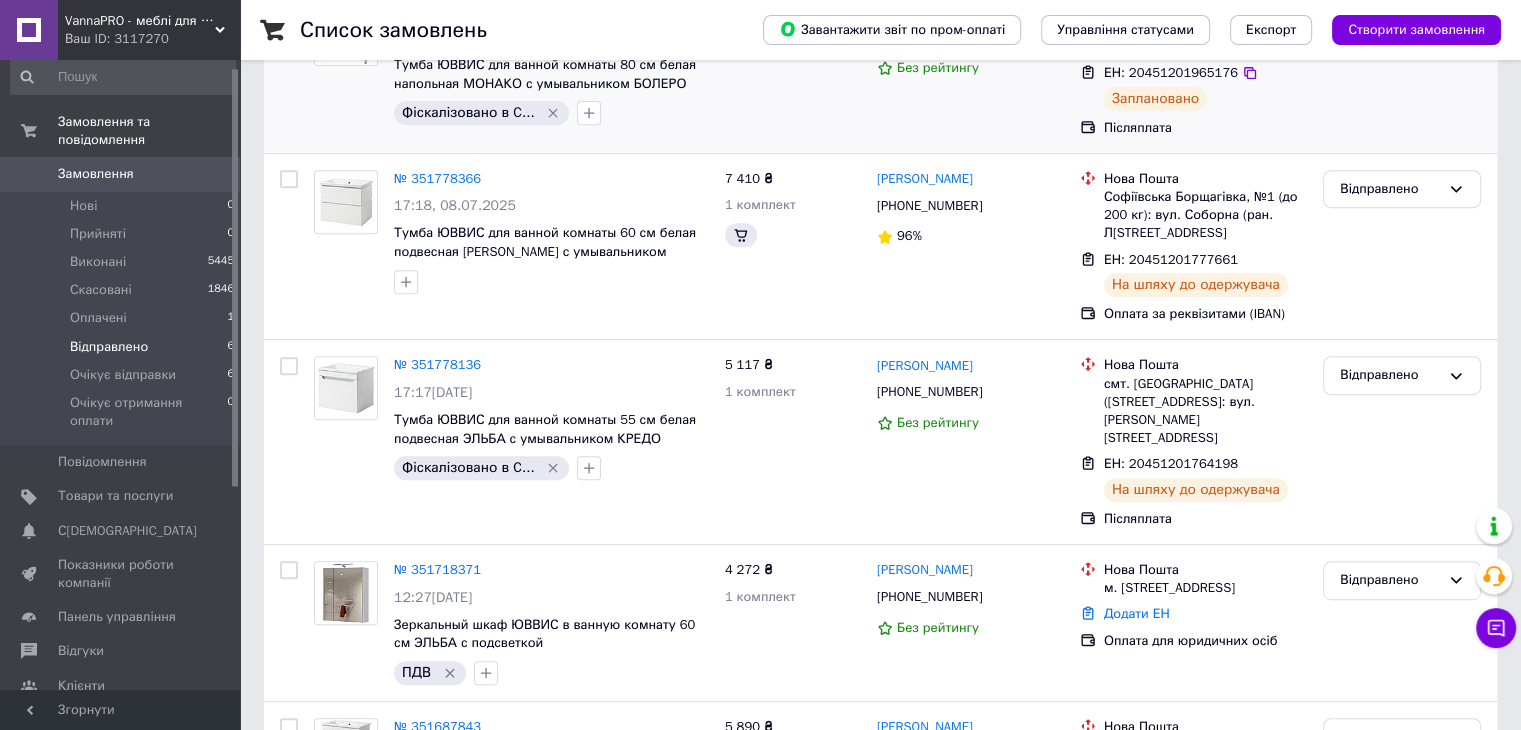 scroll, scrollTop: 0, scrollLeft: 0, axis: both 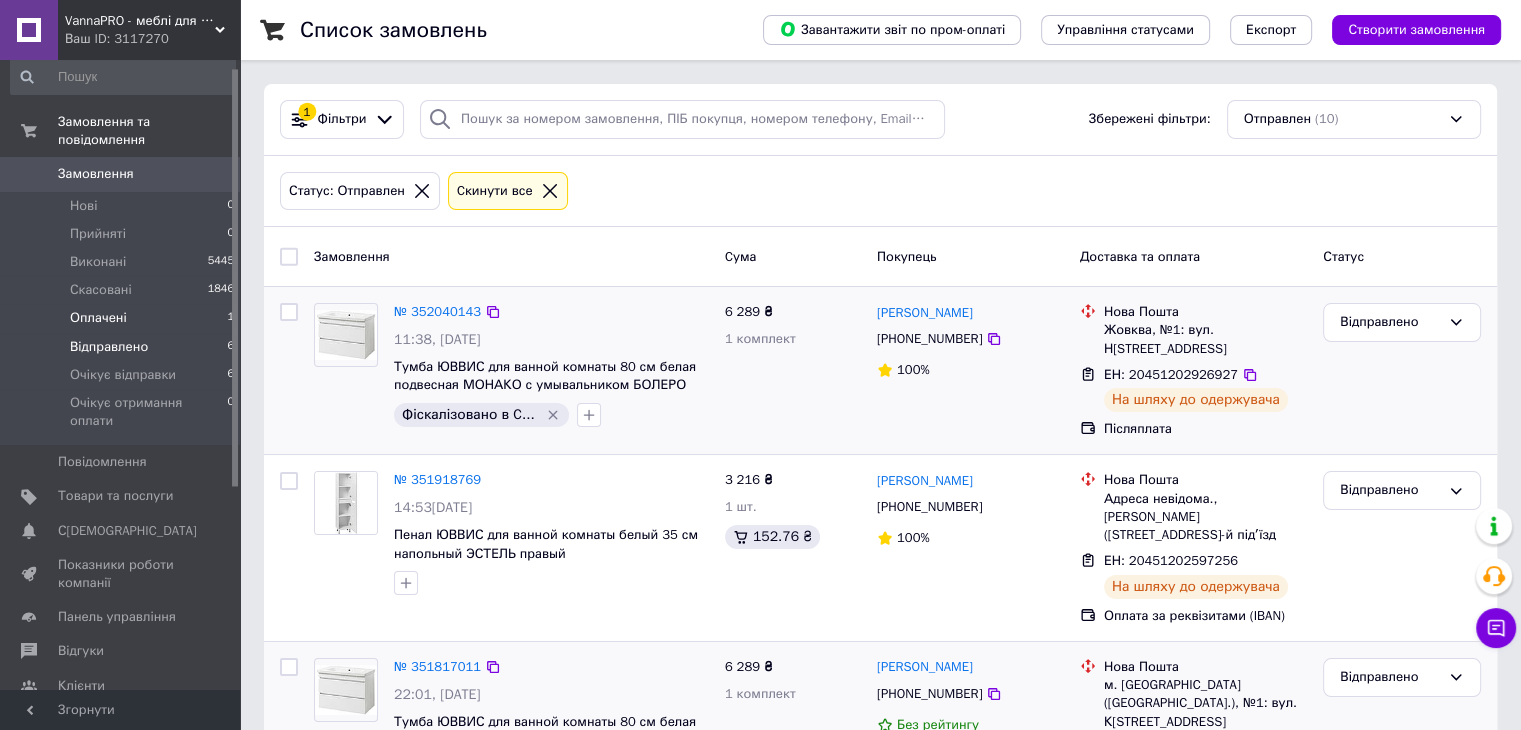 click on "Оплачені" at bounding box center (98, 318) 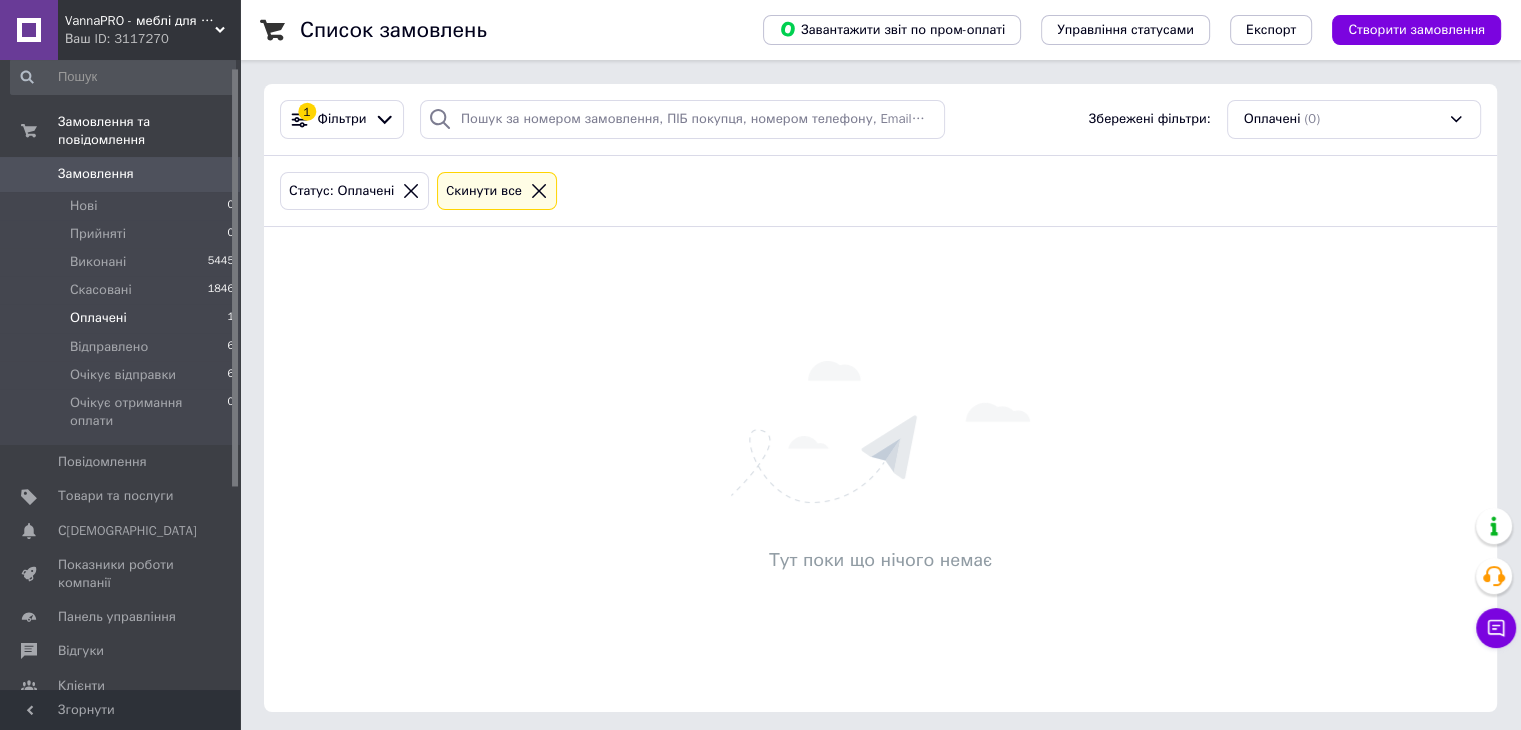 click on "Cкинути все" at bounding box center (497, 191) 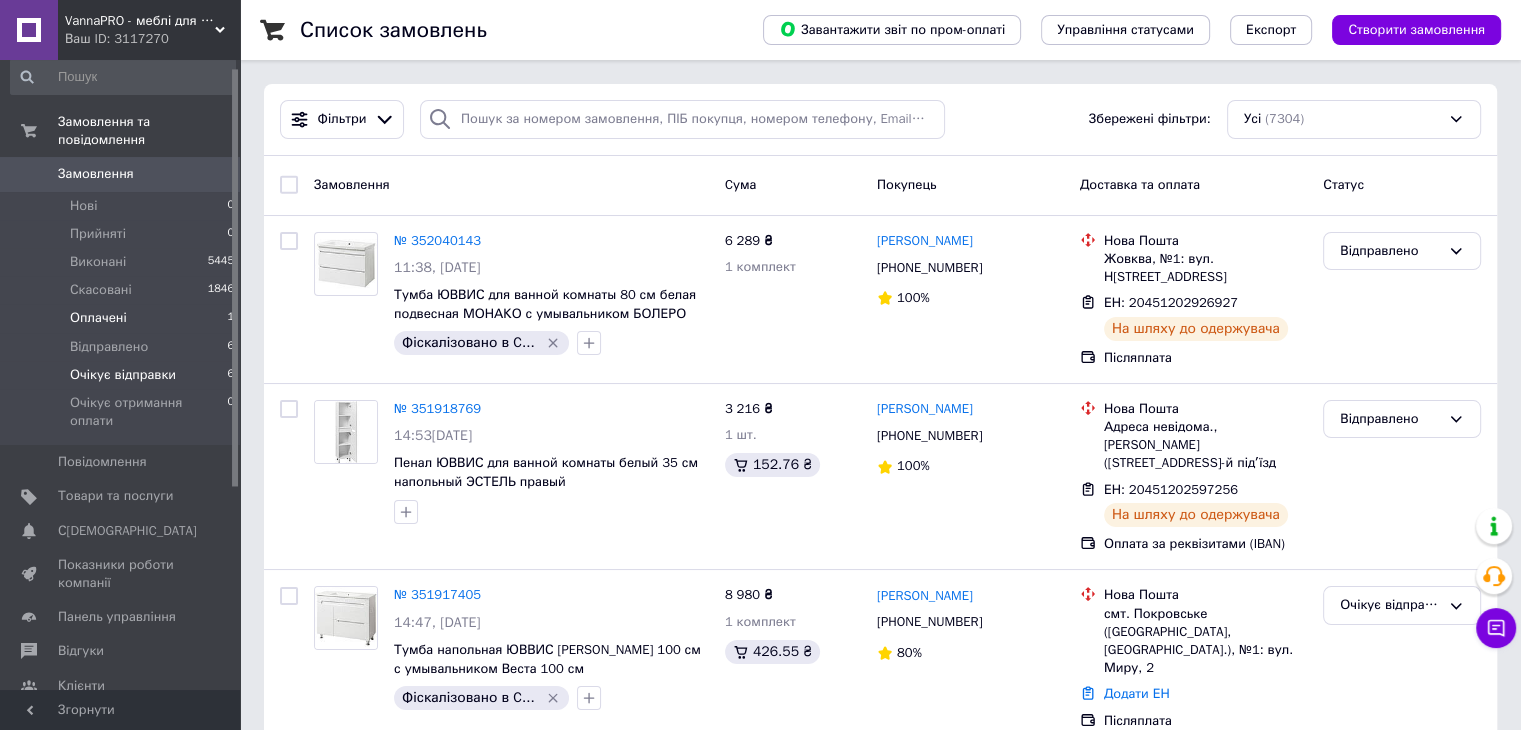 click on "Очікує відправки" at bounding box center [123, 375] 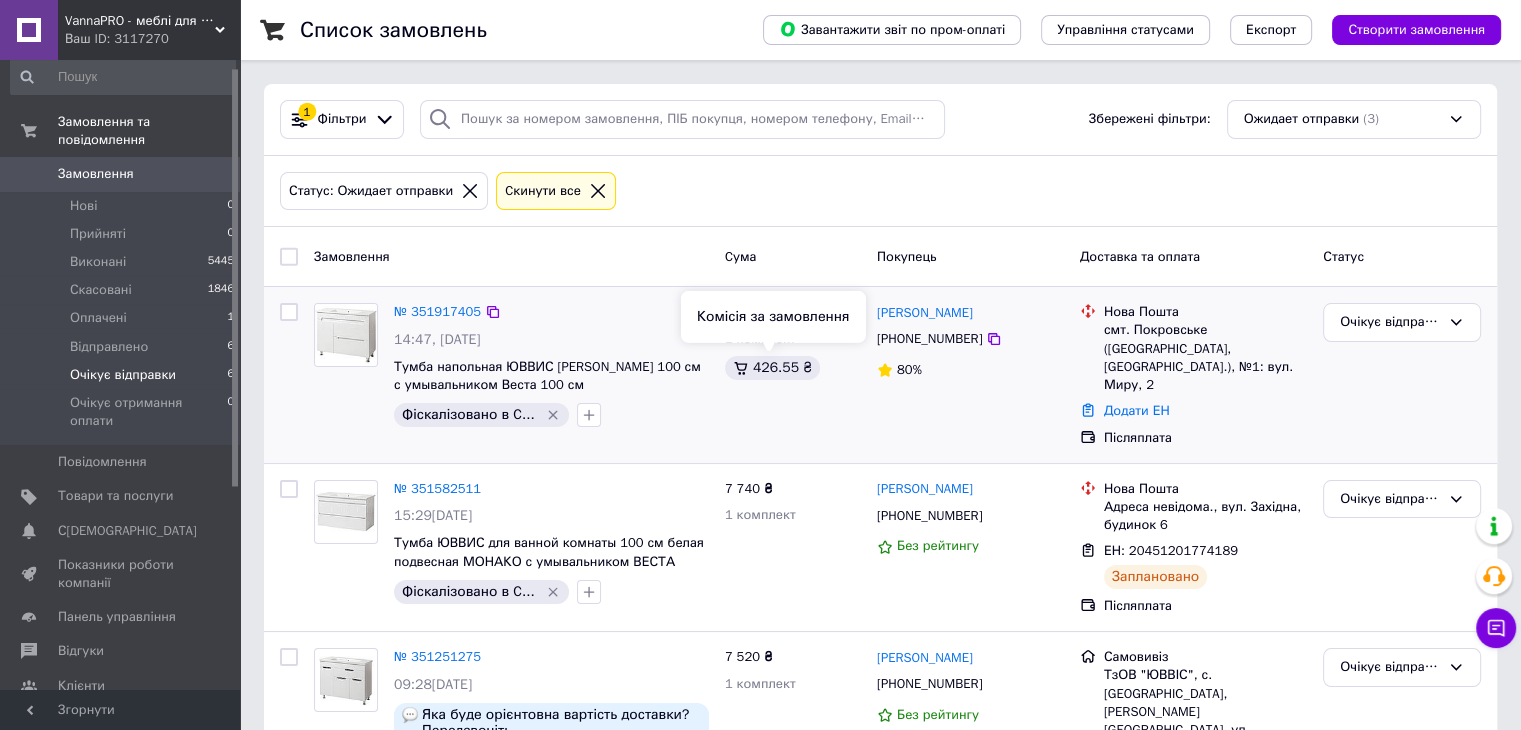 scroll, scrollTop: 128, scrollLeft: 0, axis: vertical 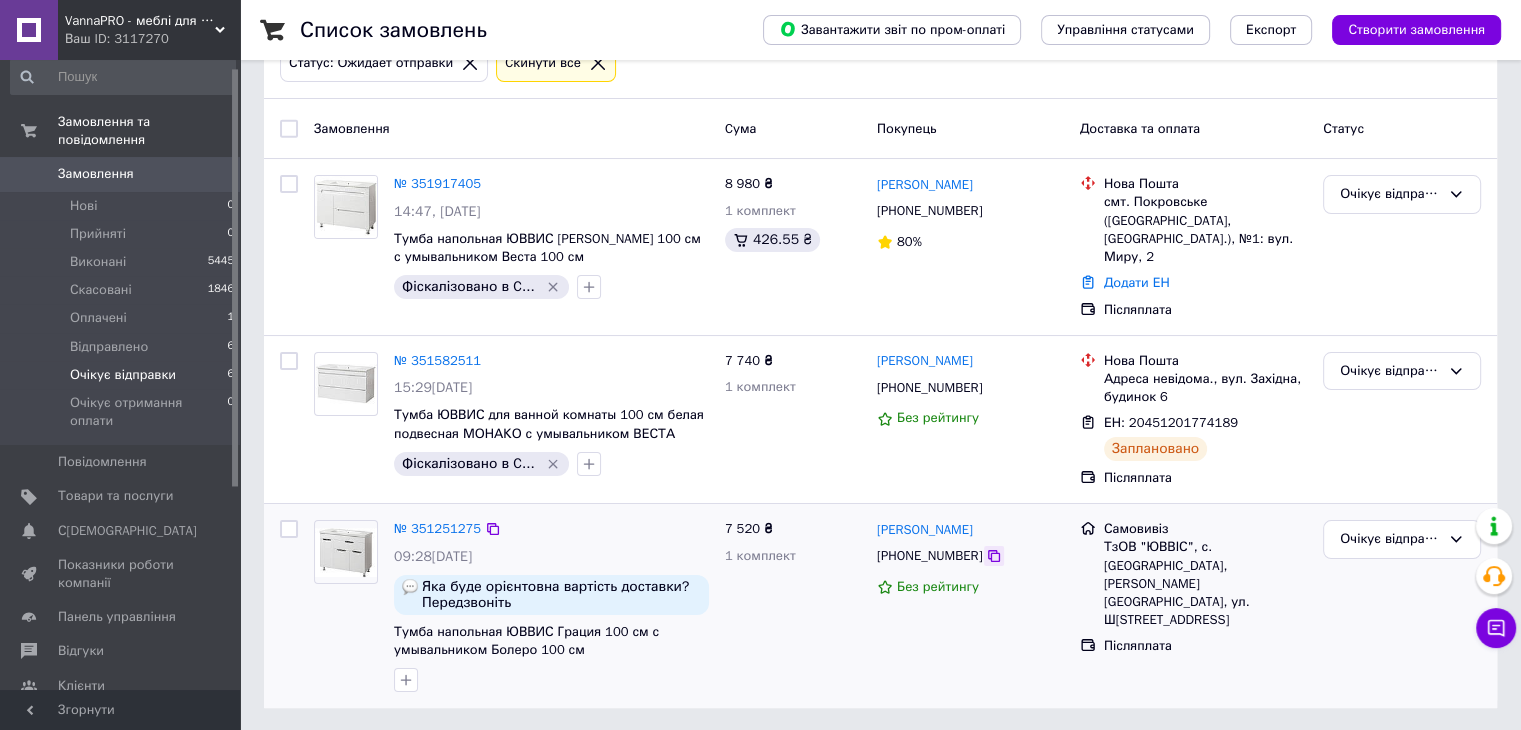 click 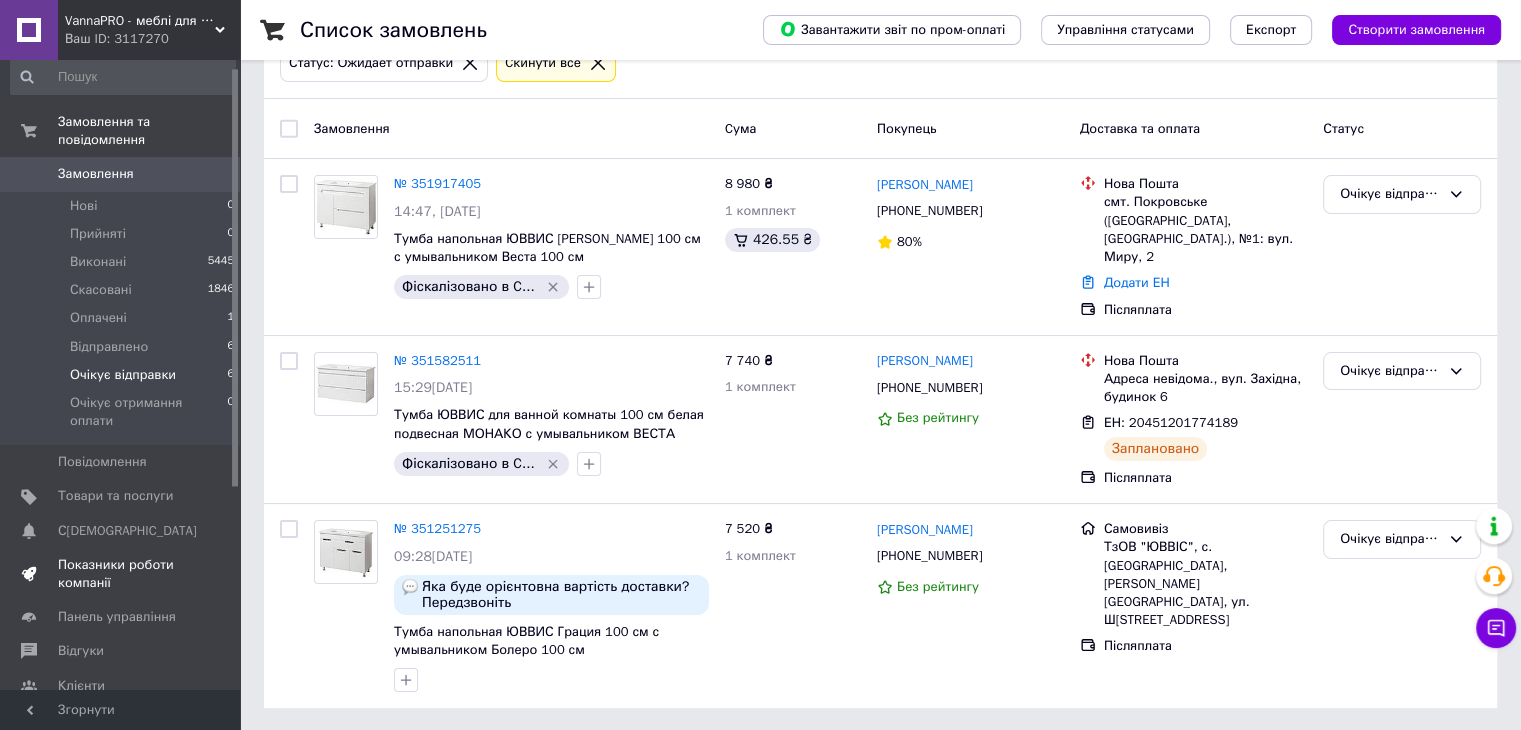 click on "Показники роботи компанії" at bounding box center (121, 574) 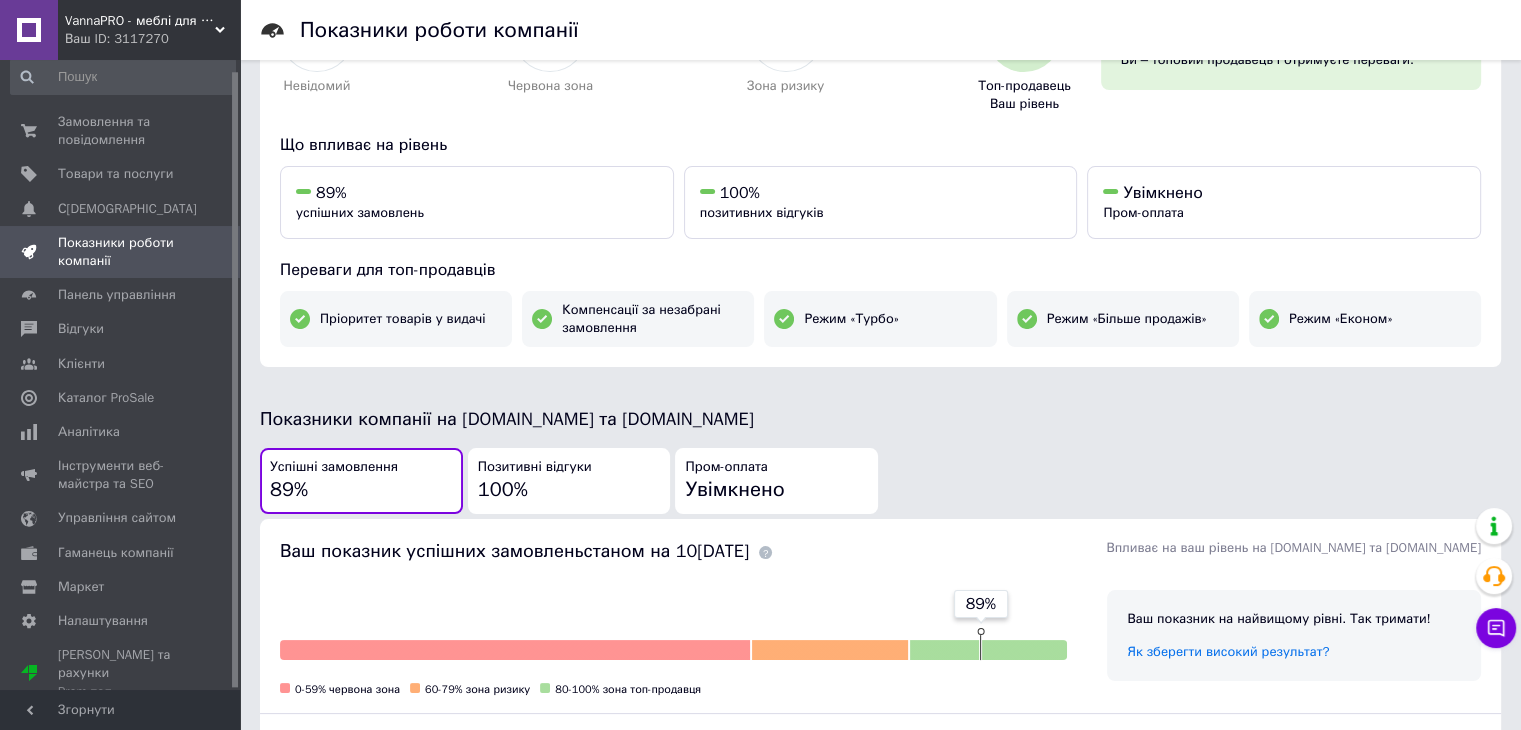 scroll, scrollTop: 0, scrollLeft: 0, axis: both 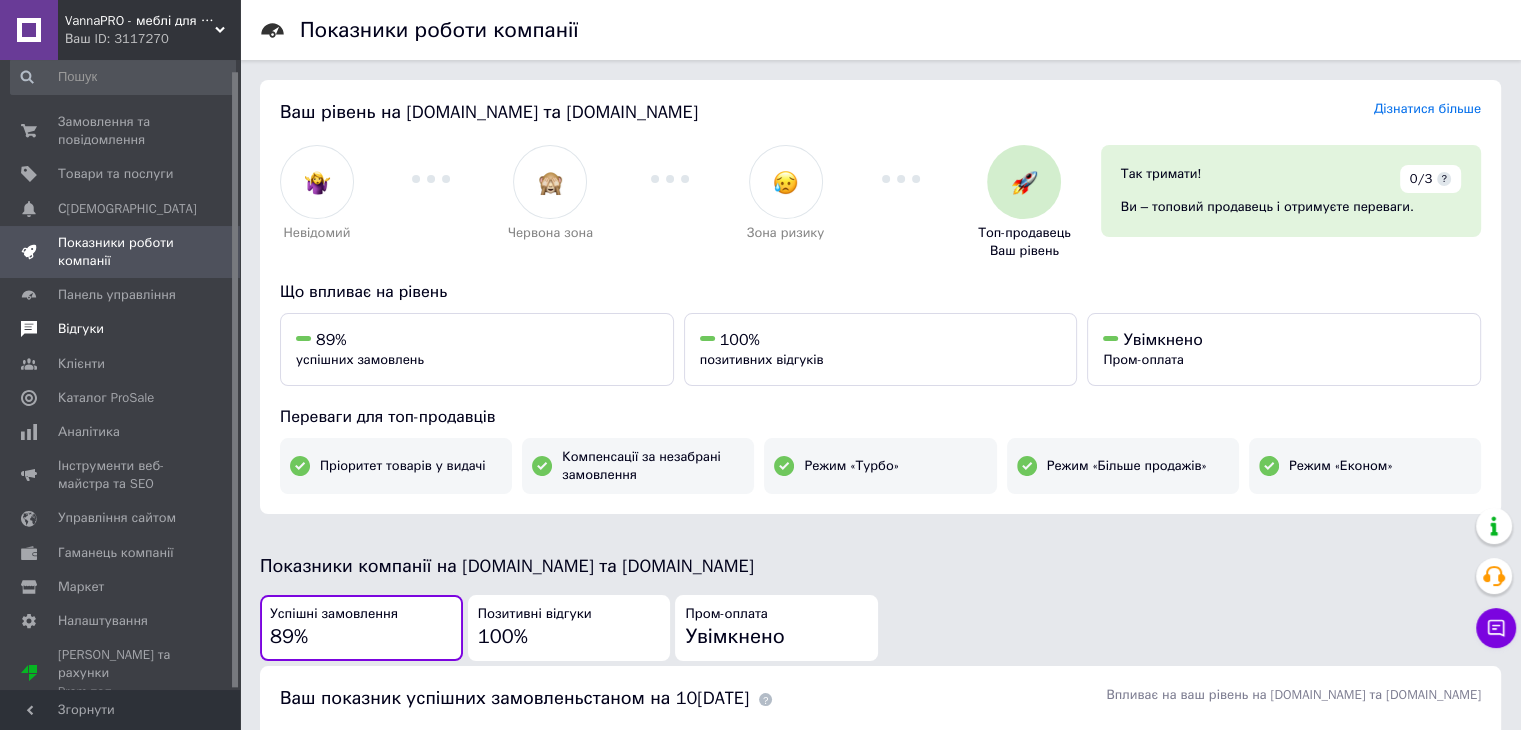 click on "Відгуки" at bounding box center [121, 329] 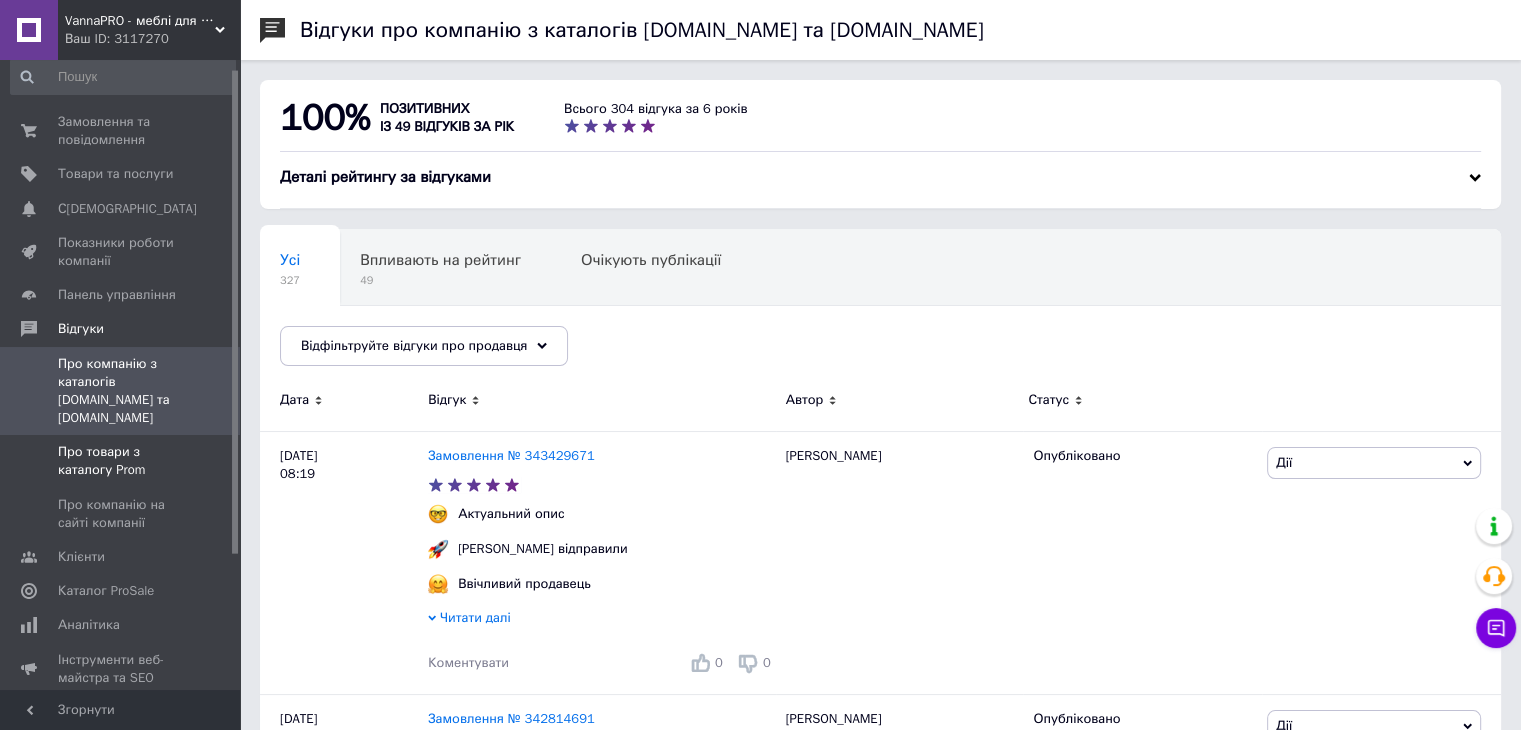 click on "Про товари з каталогу Prom" at bounding box center [121, 461] 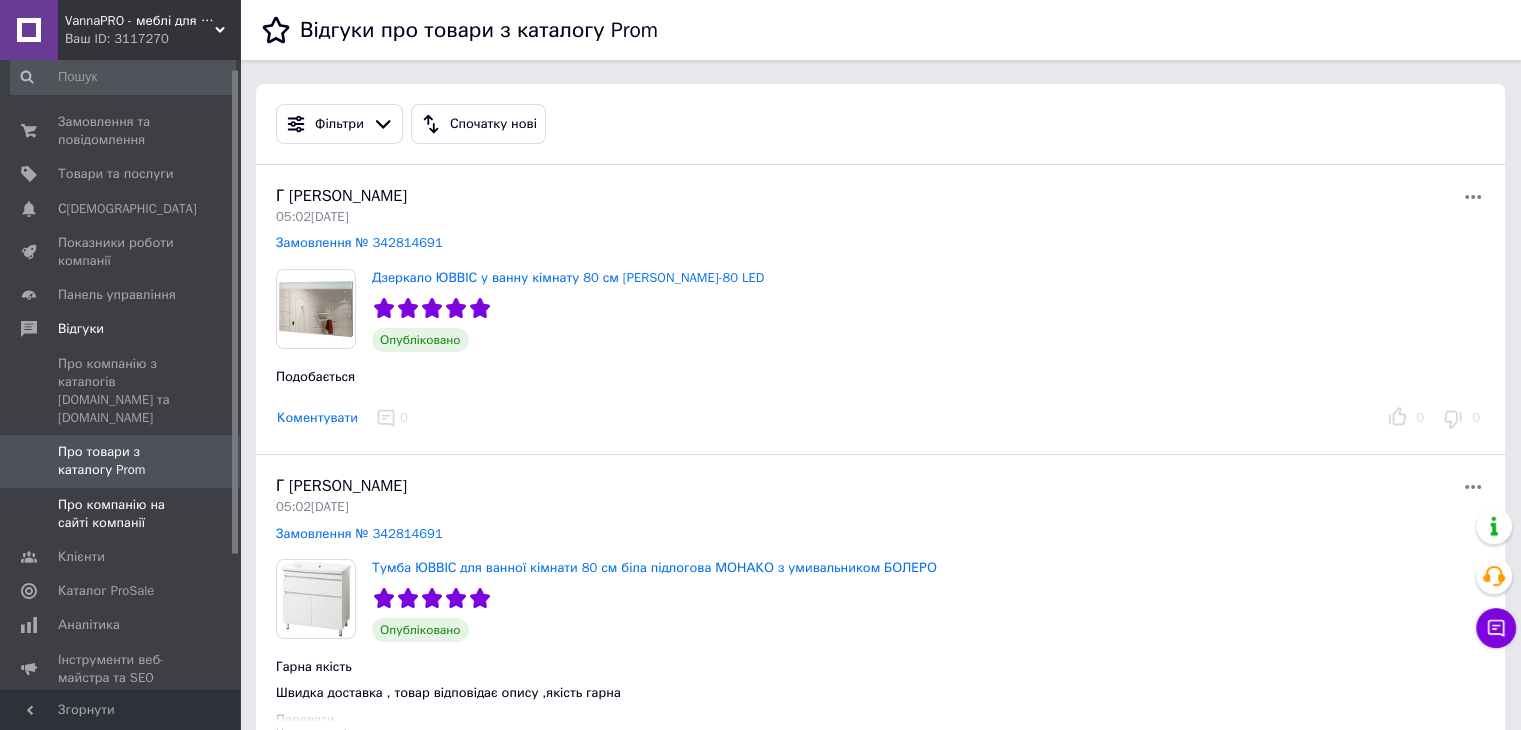 click on "Про компанію на сайті компанії" at bounding box center [121, 514] 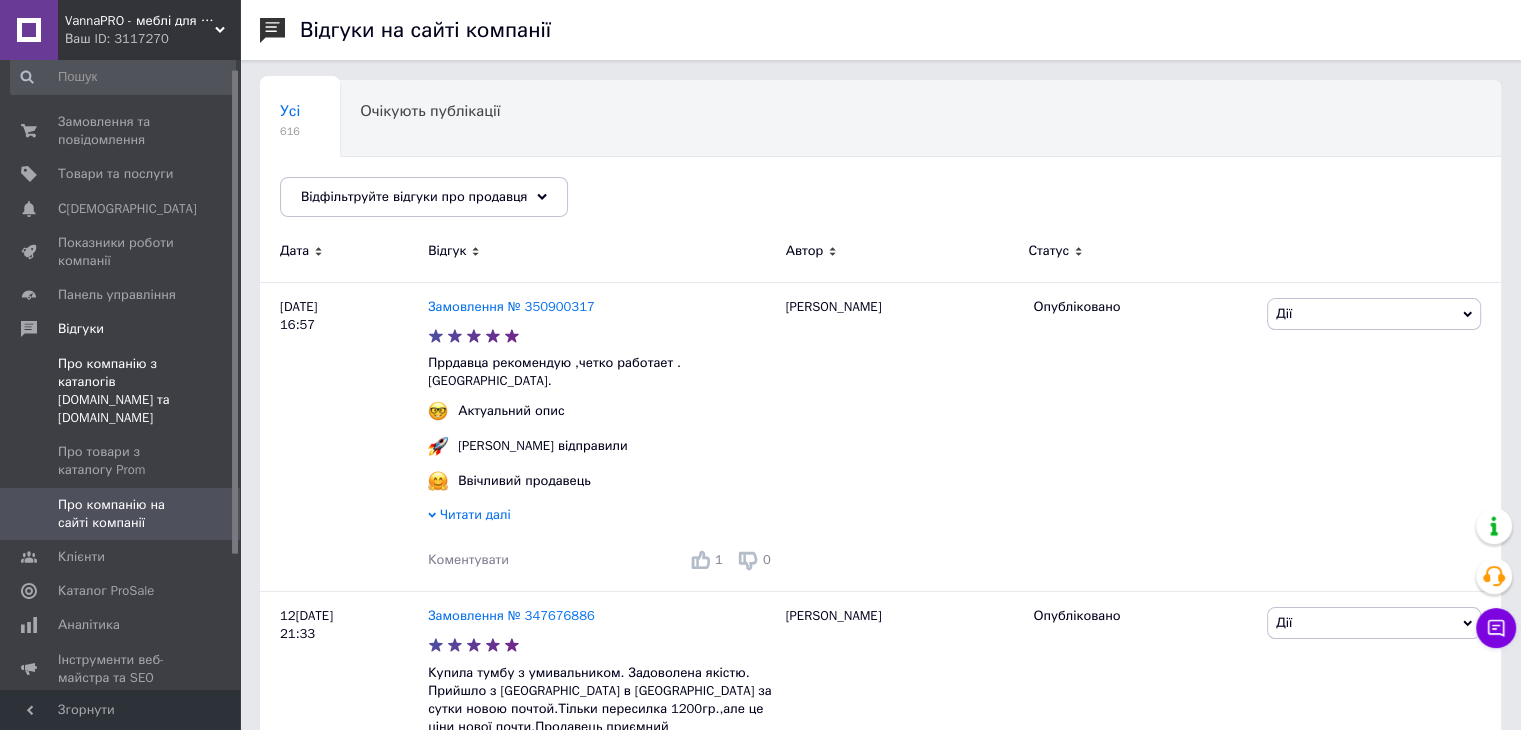 click on "Про компанію з каталогів Prom.ua та Bigl.ua" at bounding box center [121, 391] 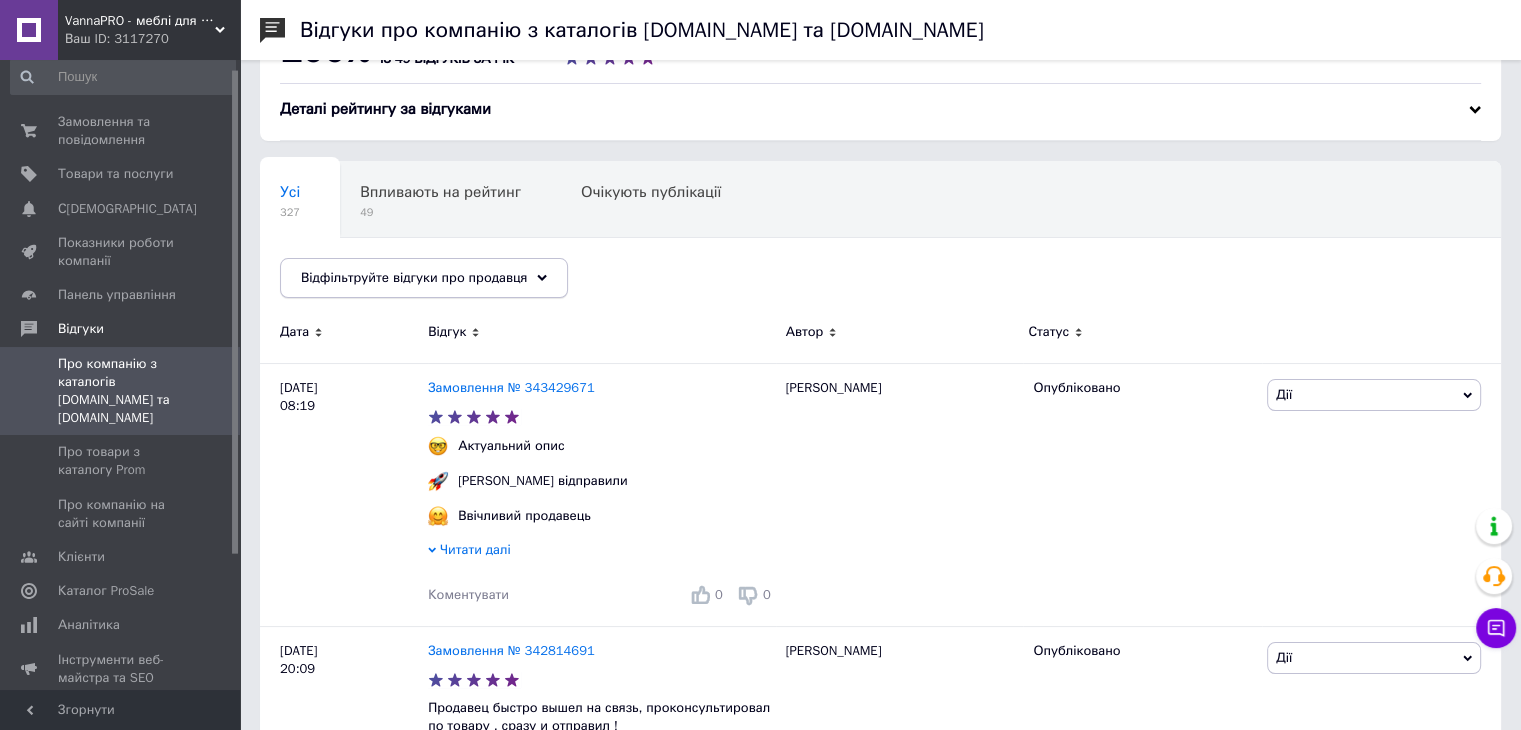 scroll, scrollTop: 0, scrollLeft: 0, axis: both 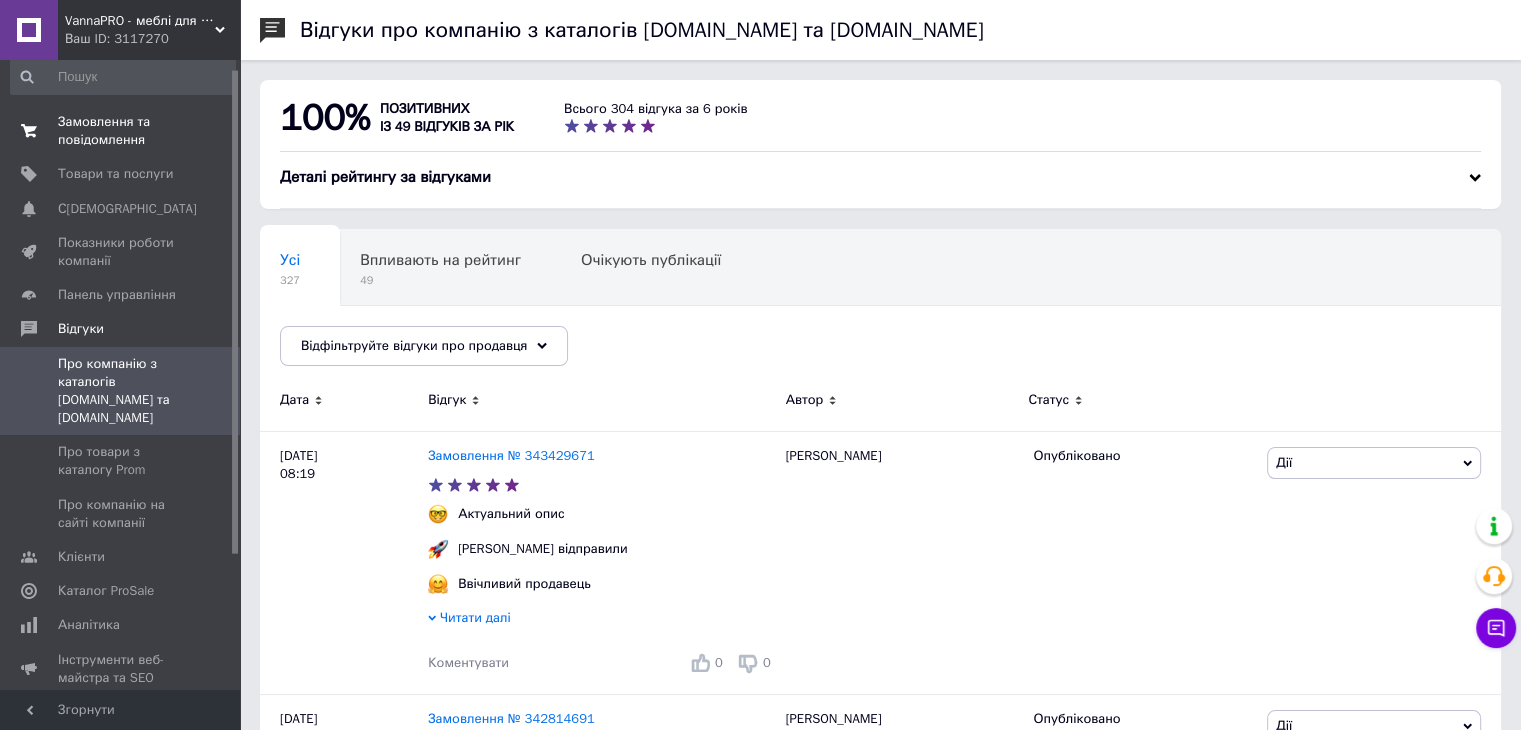 click on "Замовлення та повідомлення" at bounding box center [121, 131] 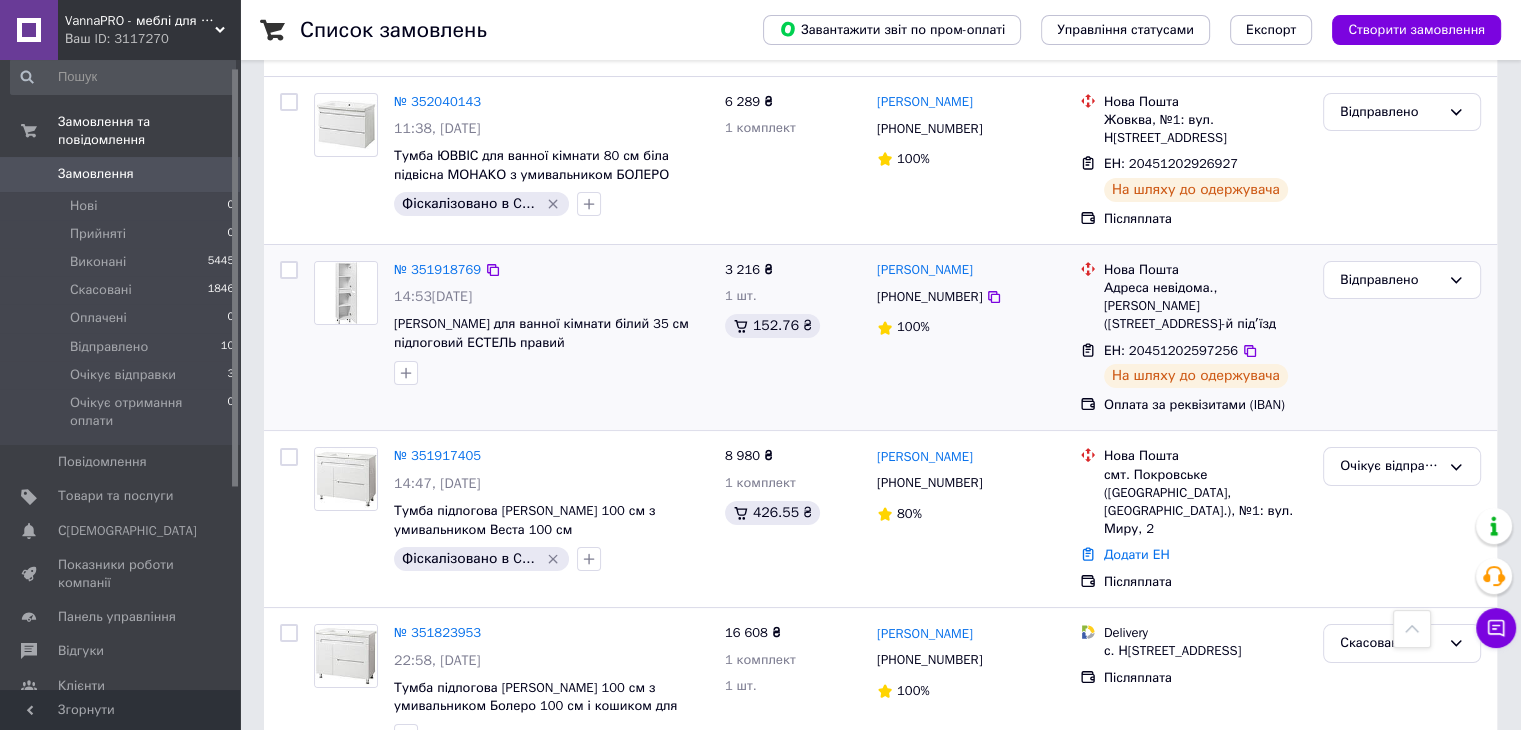 scroll, scrollTop: 0, scrollLeft: 0, axis: both 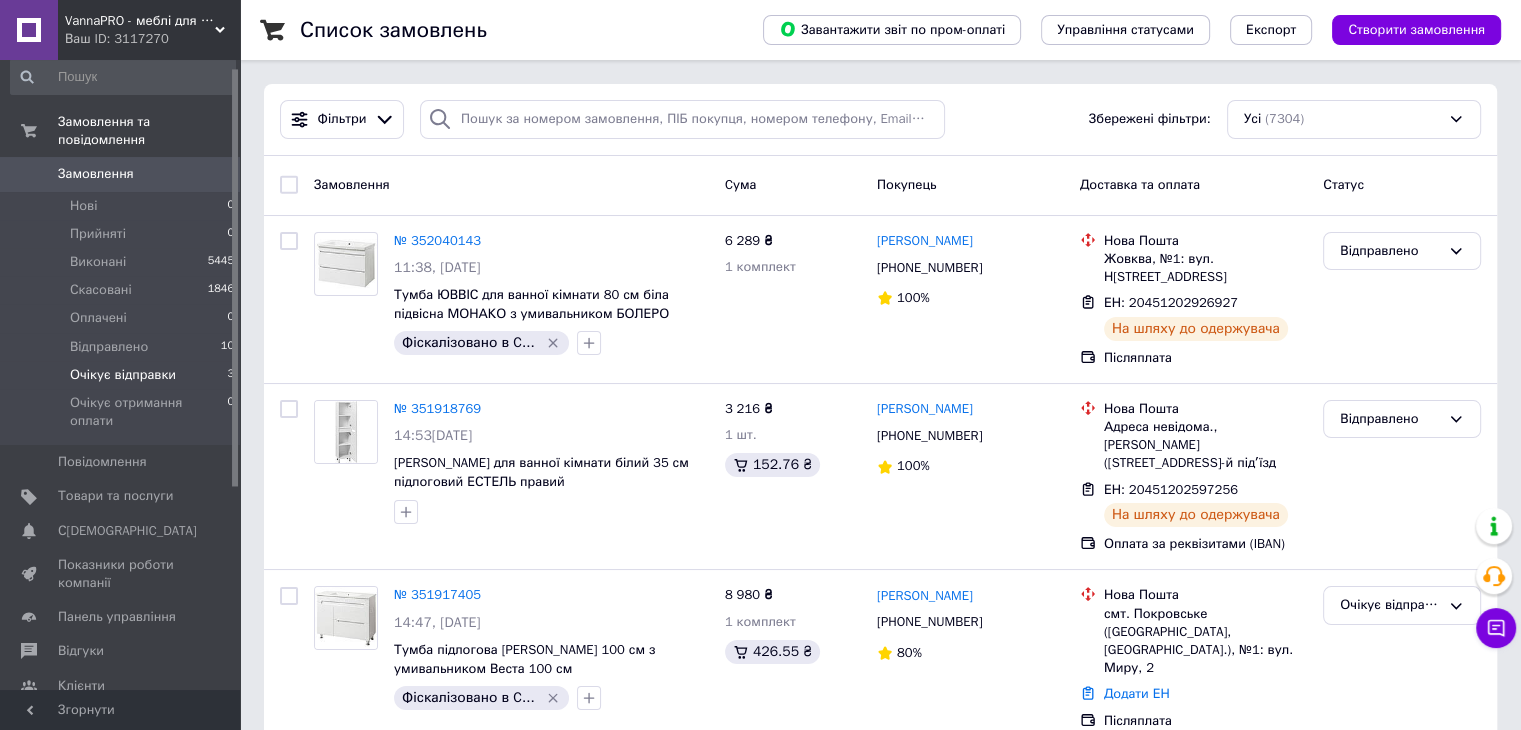 click on "Очікує відправки 3" at bounding box center (123, 375) 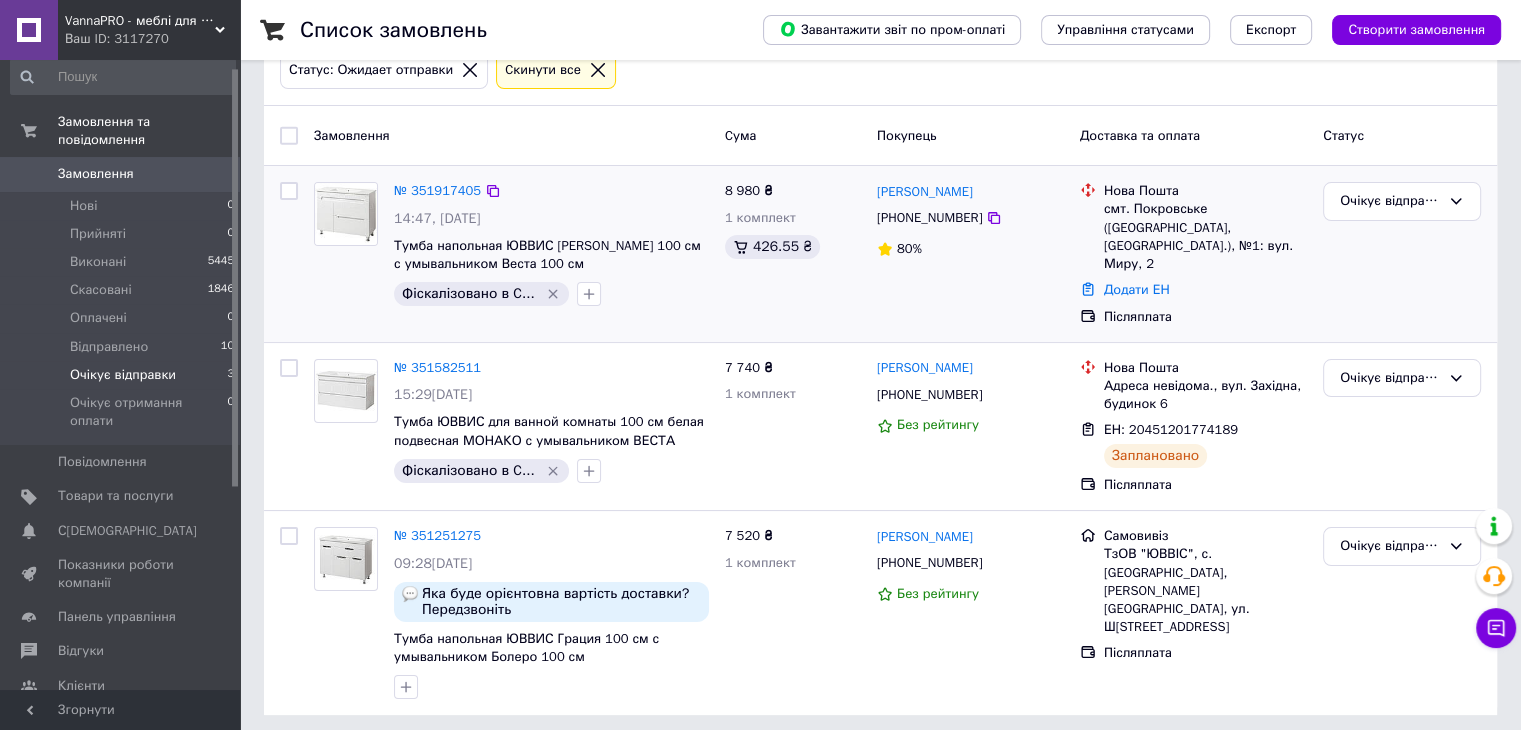scroll, scrollTop: 128, scrollLeft: 0, axis: vertical 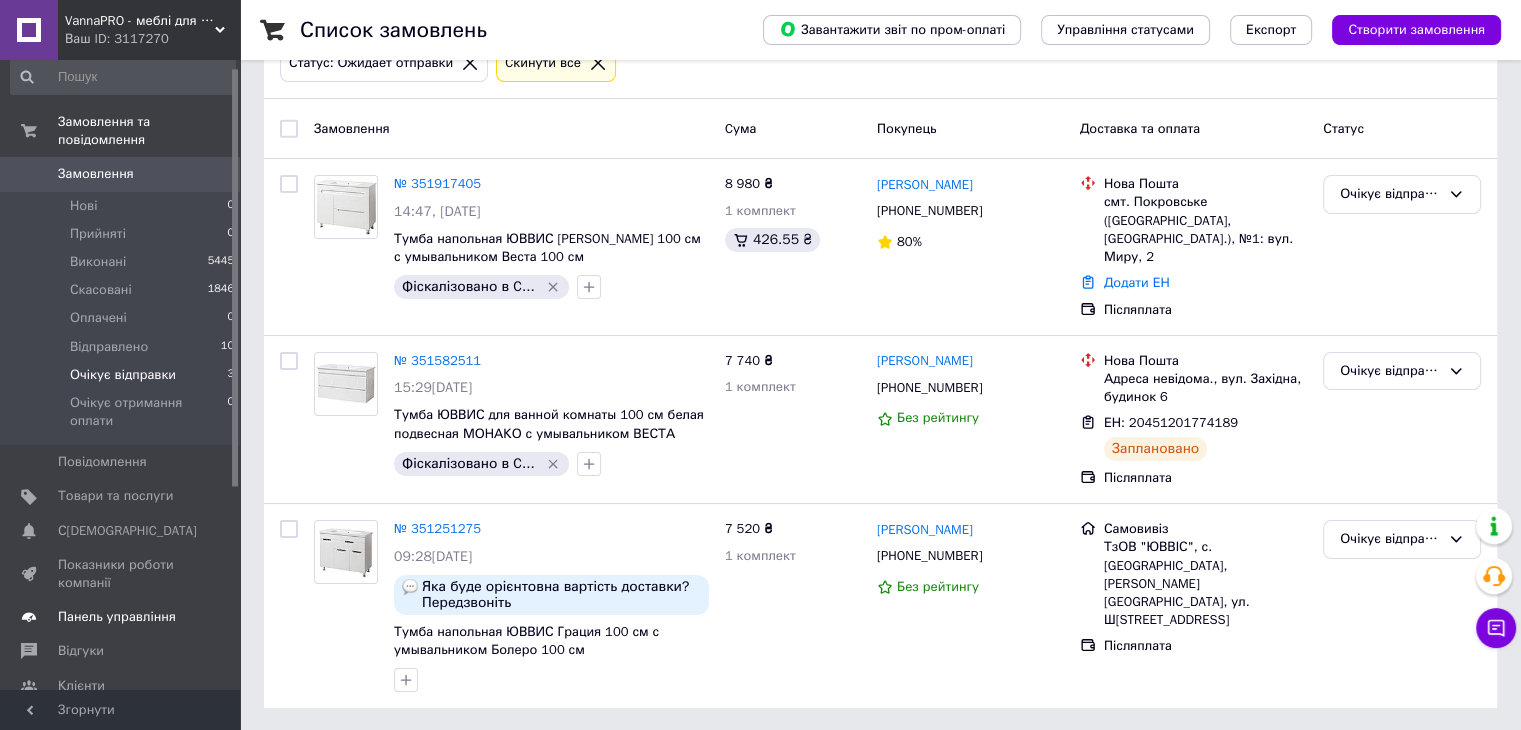 click on "Панель управління" at bounding box center [123, 617] 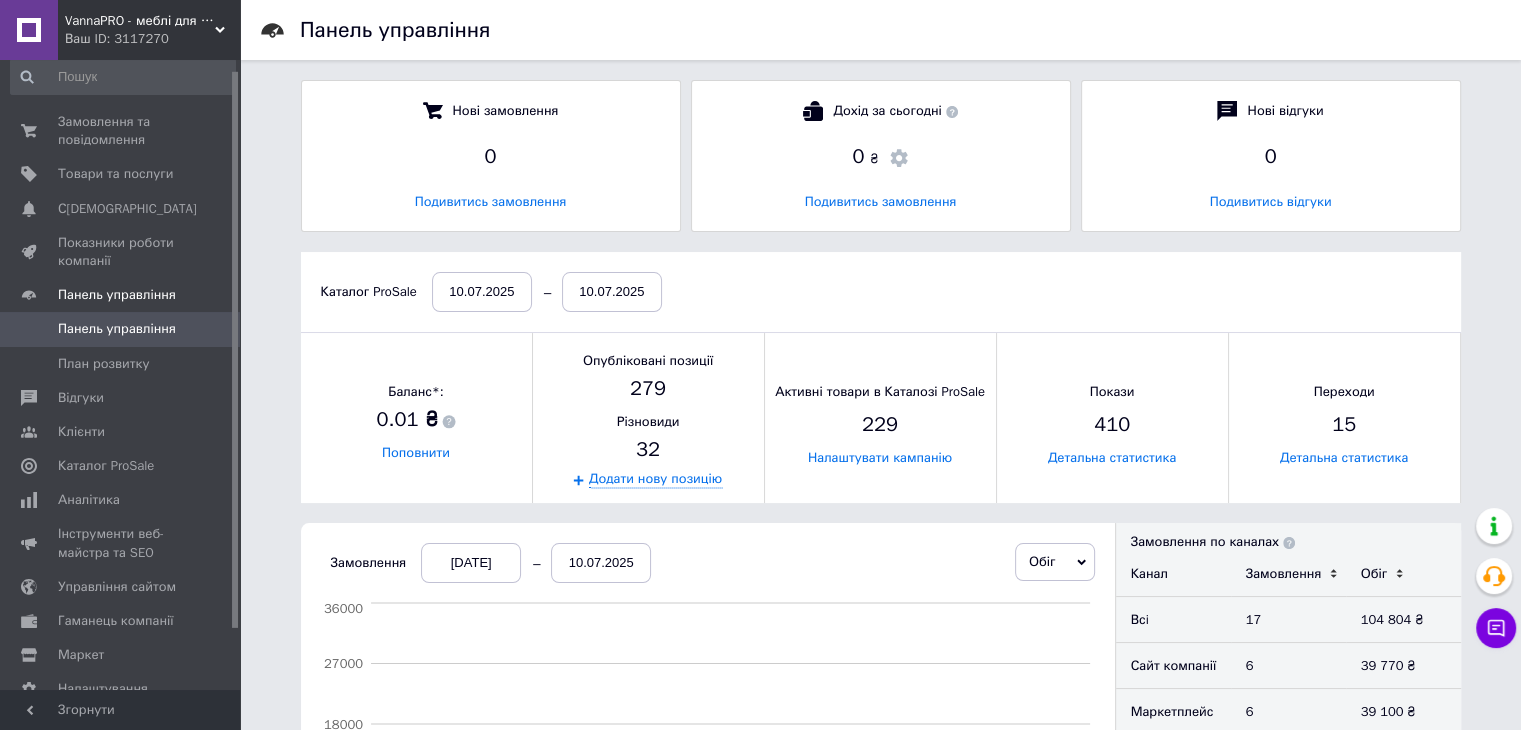 scroll, scrollTop: 10, scrollLeft: 9, axis: both 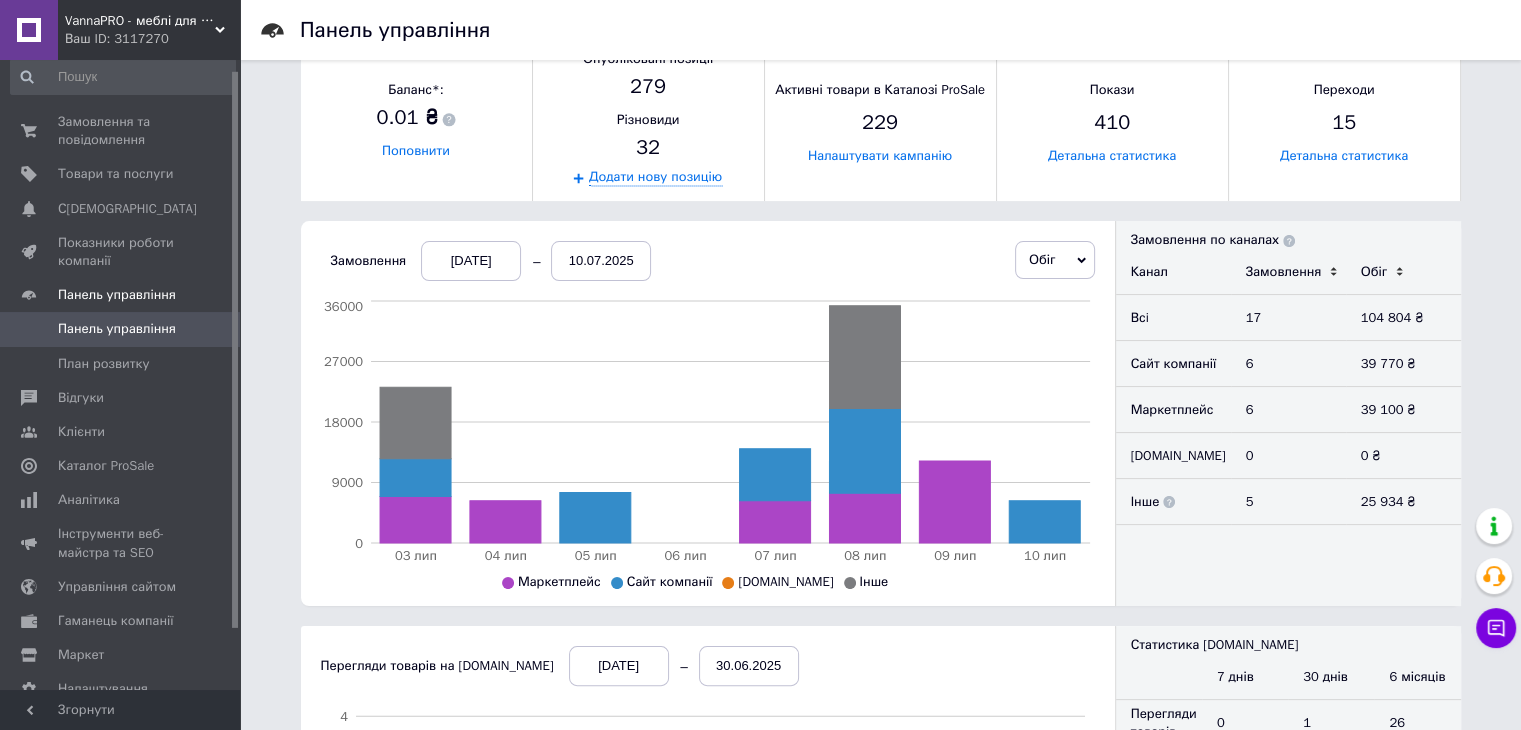 click on "03.07.2025" at bounding box center [471, 261] 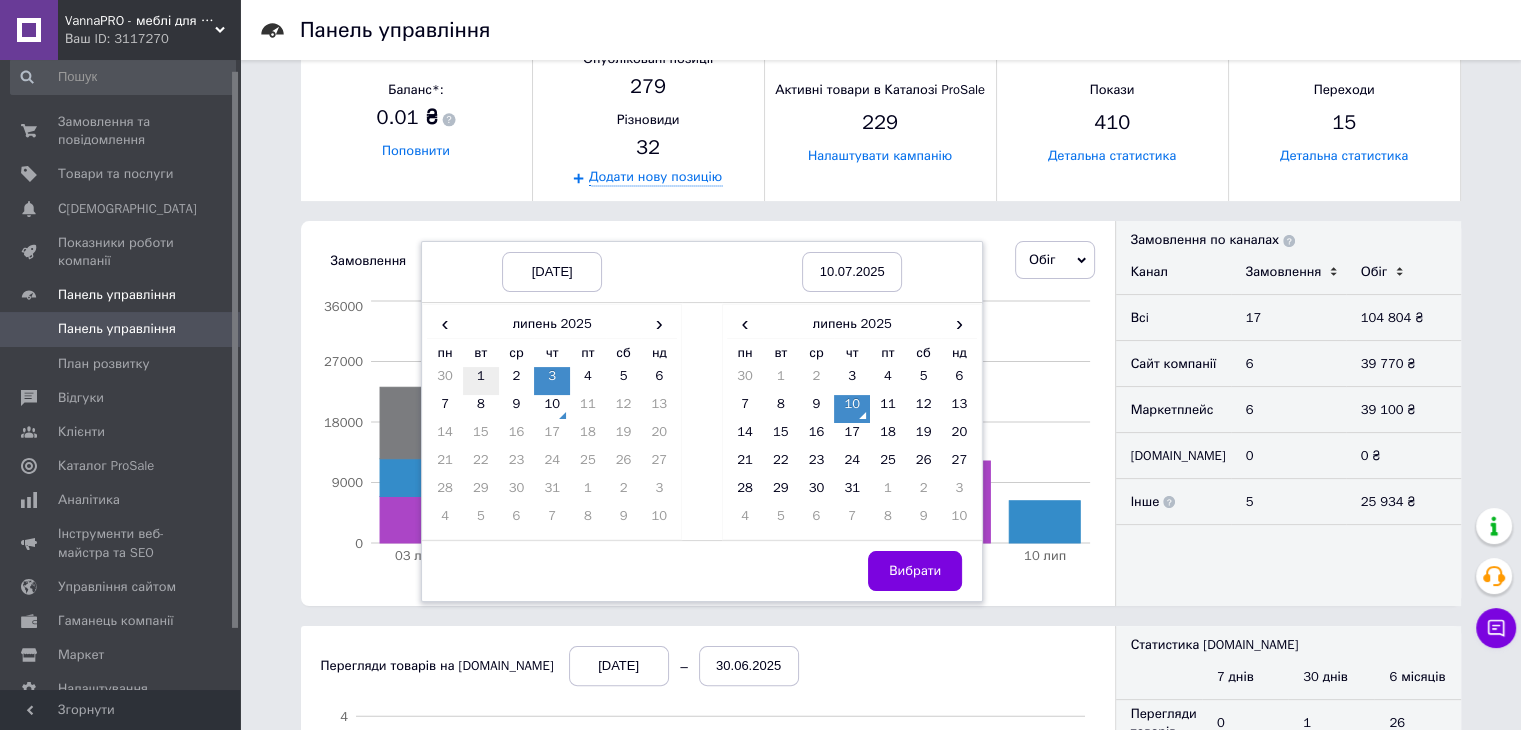 click on "1" at bounding box center (481, 381) 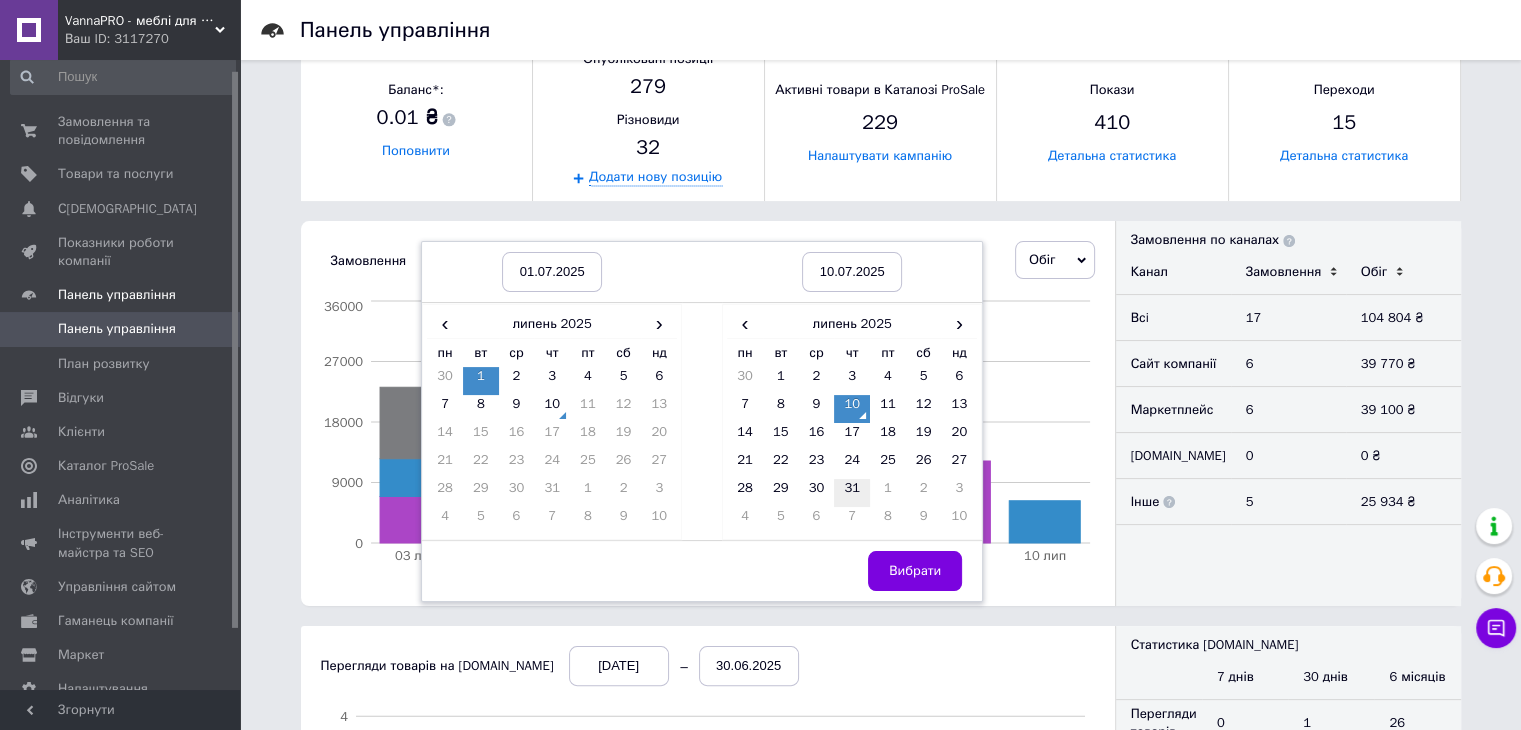 click on "31" at bounding box center (852, 493) 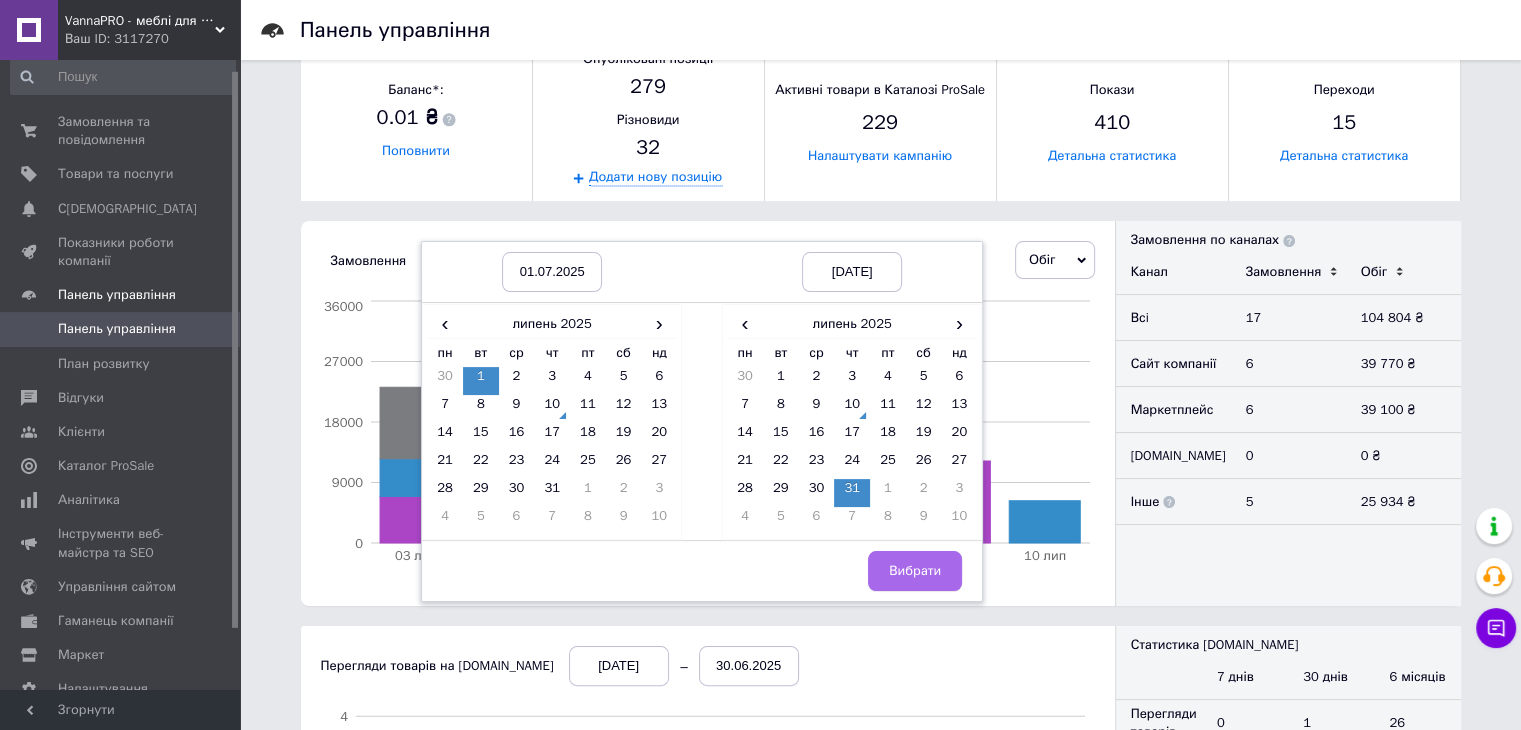 click on "Вибрати" at bounding box center (915, 571) 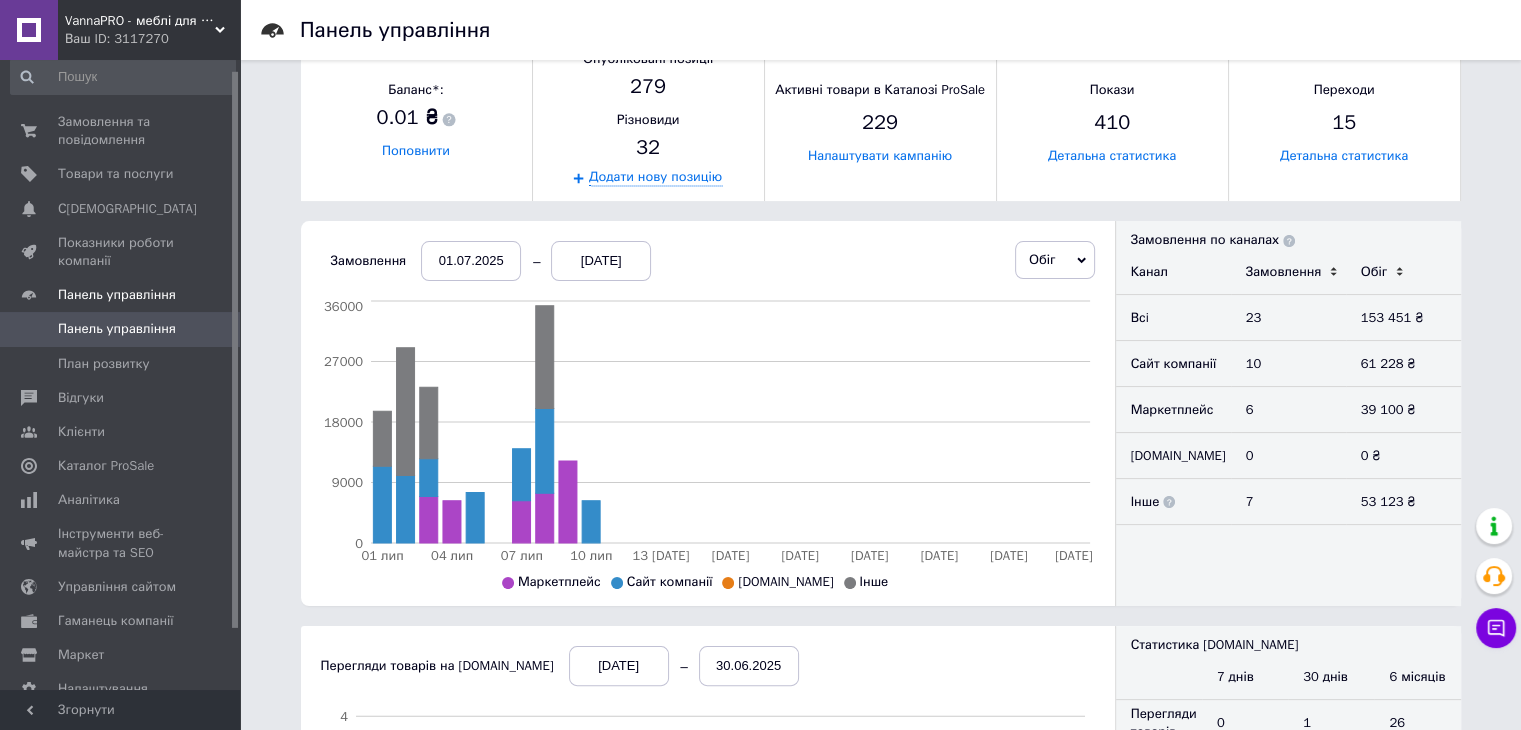 scroll, scrollTop: 0, scrollLeft: 0, axis: both 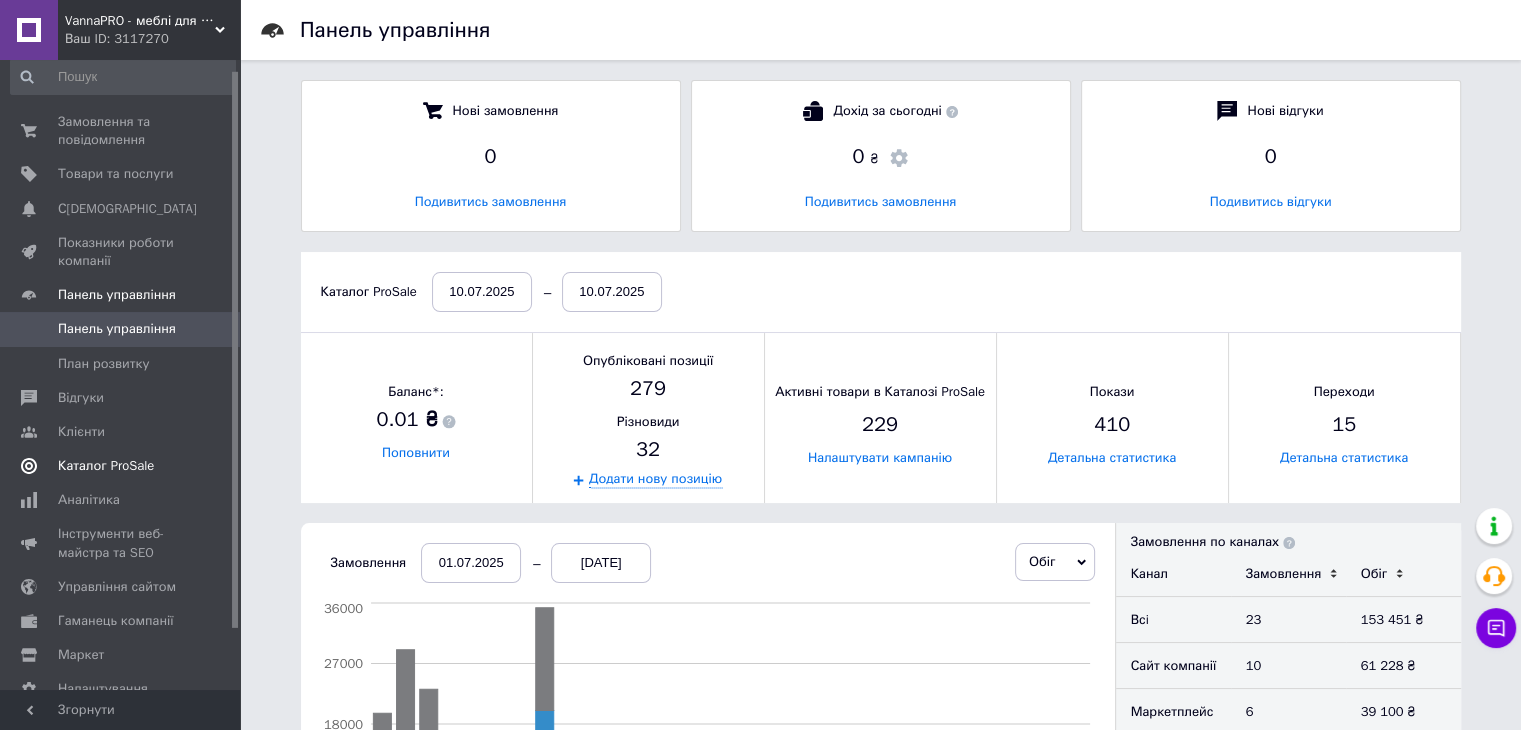 click on "Каталог ProSale" at bounding box center [106, 466] 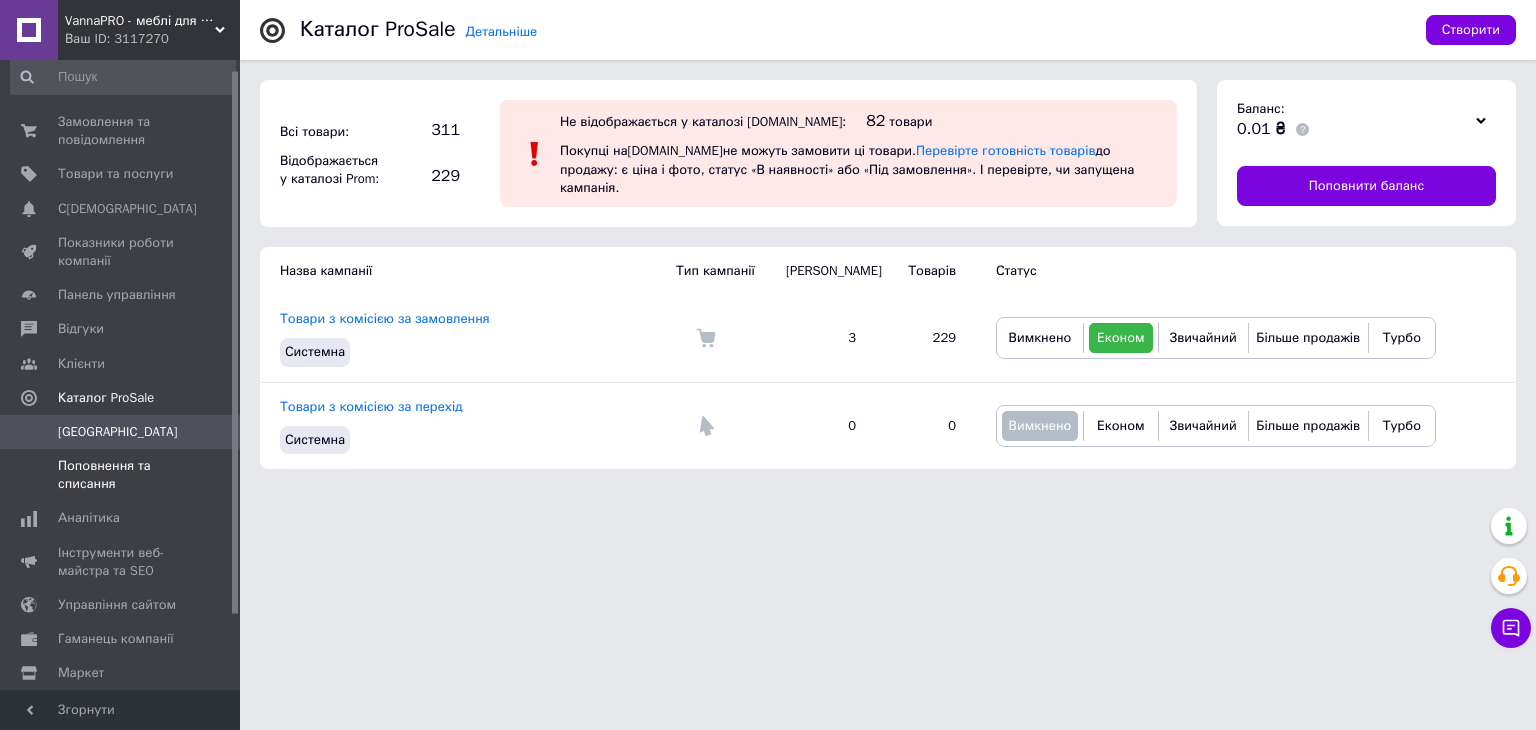 click on "Поповнення та списання" at bounding box center [123, 475] 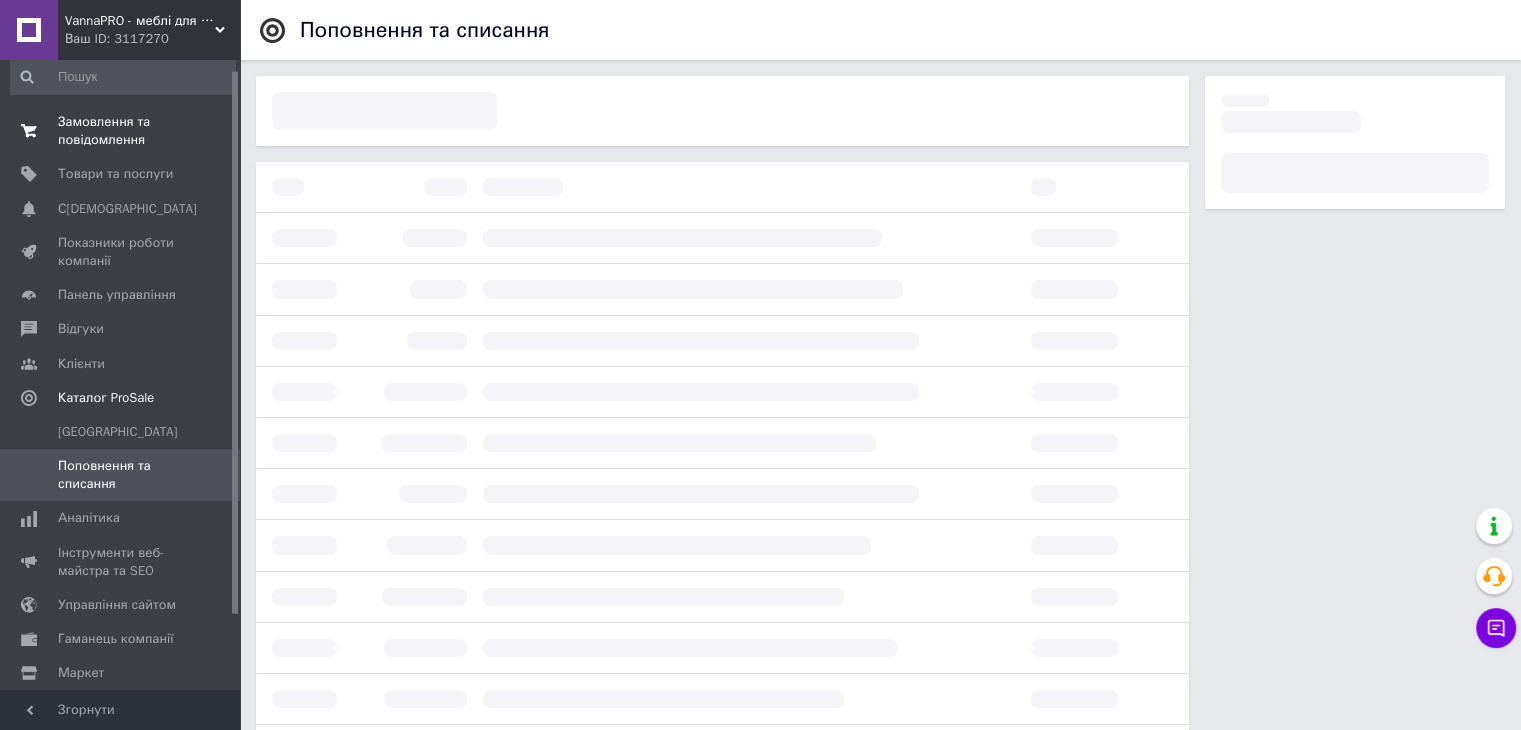 click on "Замовлення та повідомлення" at bounding box center [121, 131] 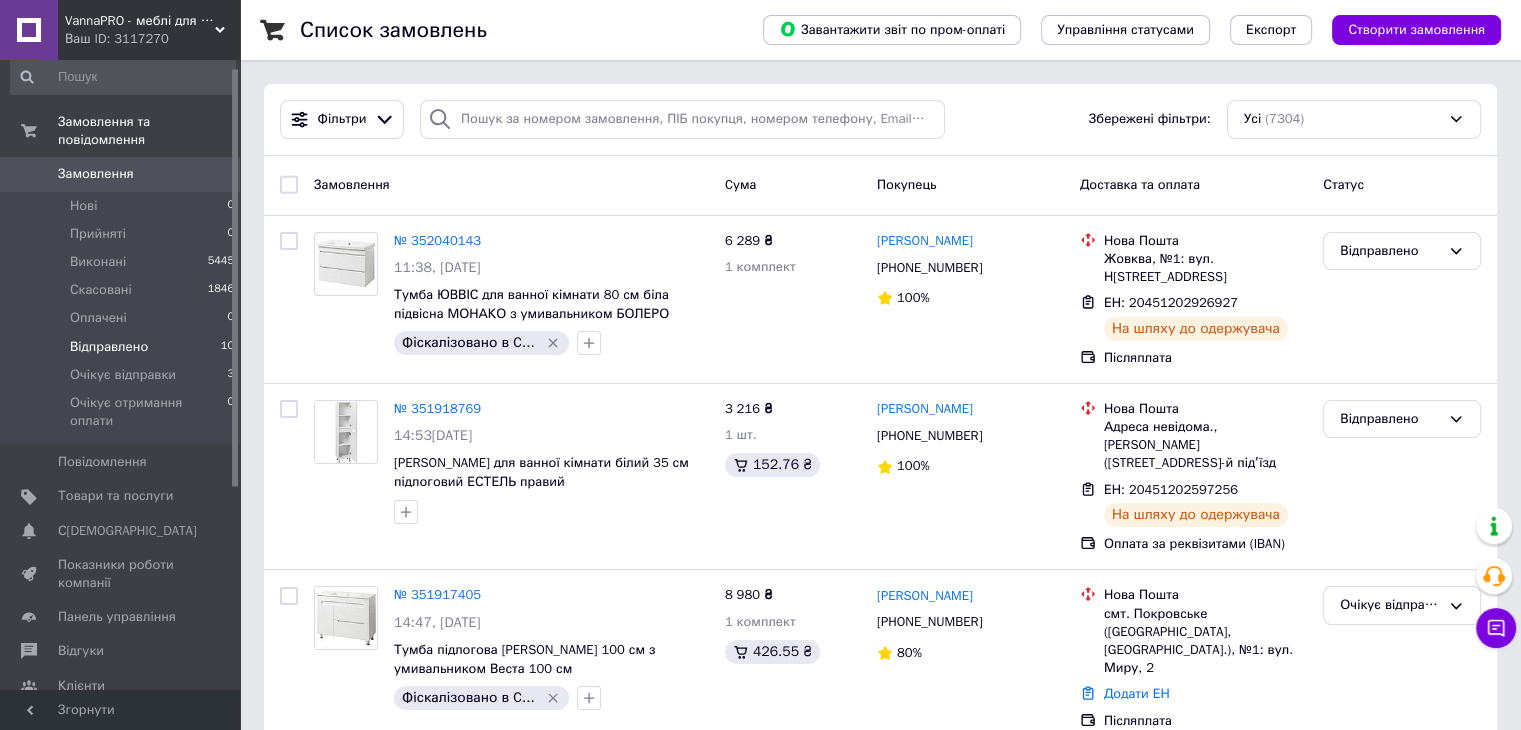 click on "Відправлено" at bounding box center (109, 347) 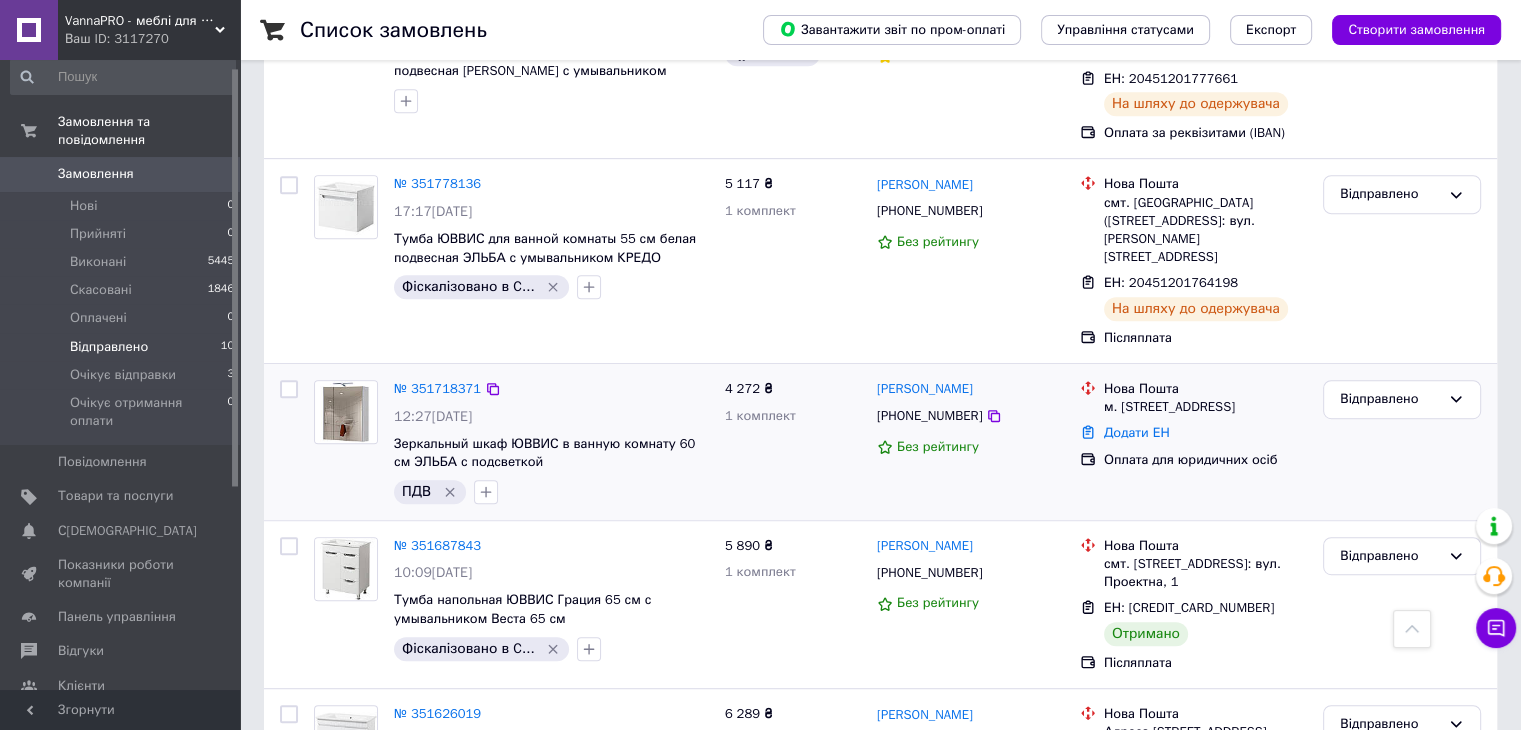 scroll, scrollTop: 1024, scrollLeft: 0, axis: vertical 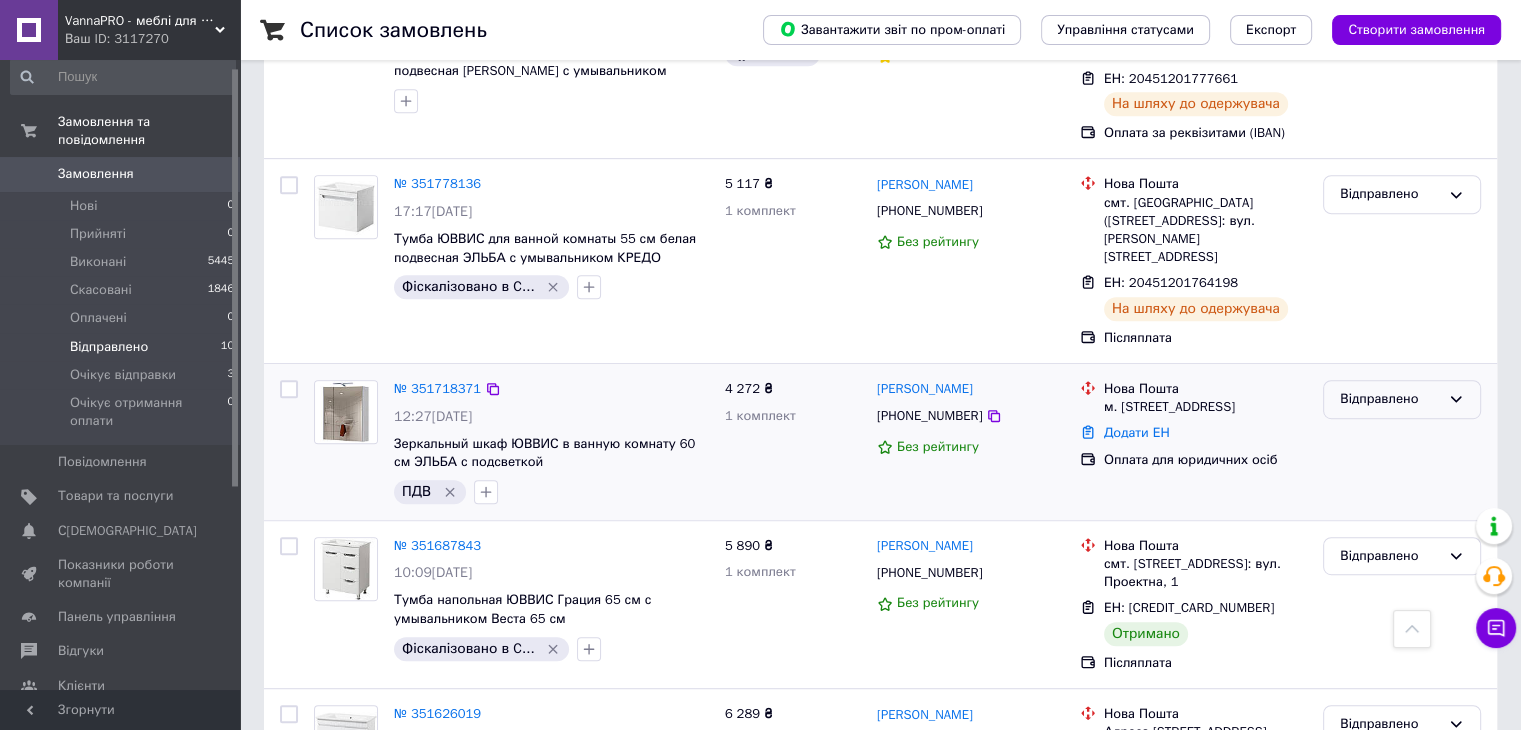 click on "Відправлено" at bounding box center (1390, 399) 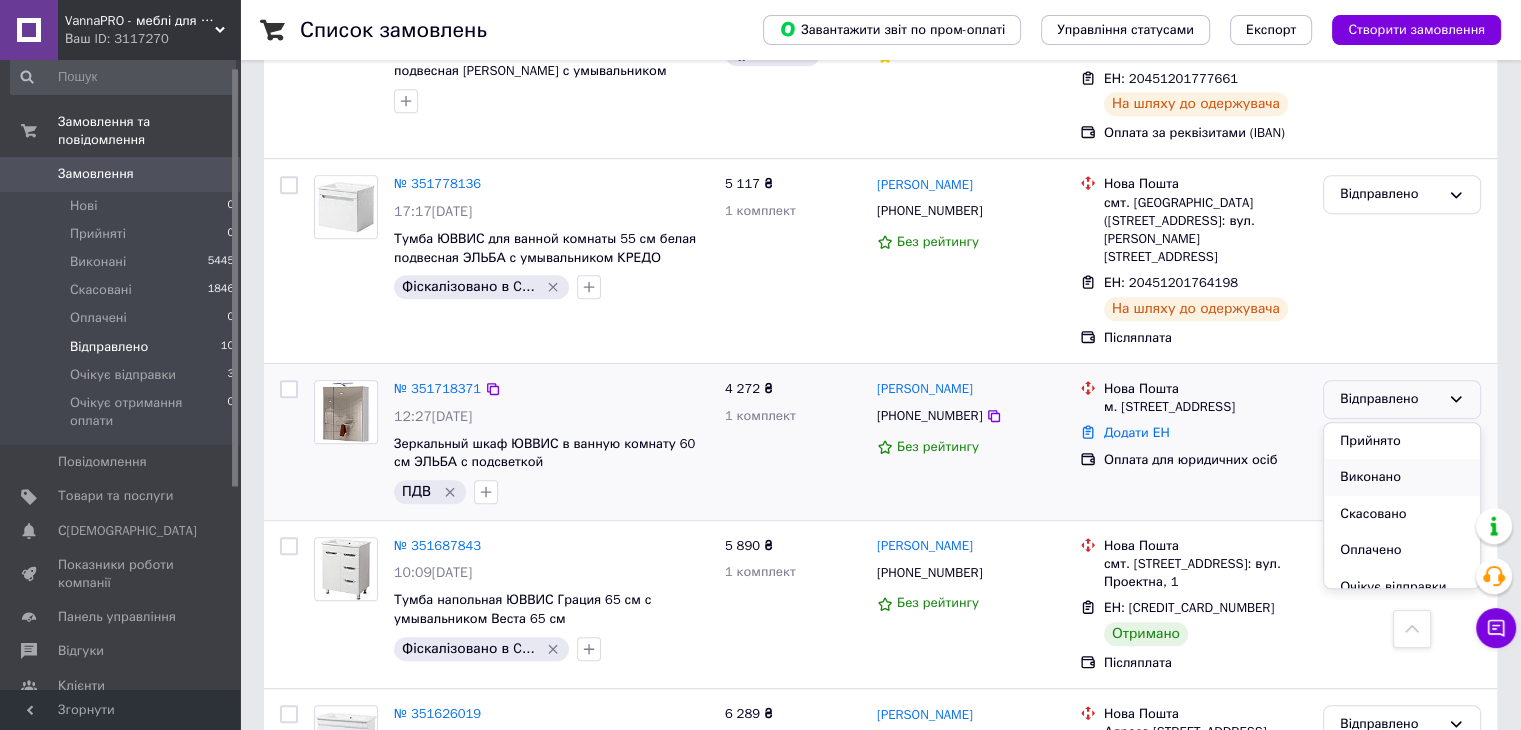 click on "Виконано" at bounding box center (1402, 477) 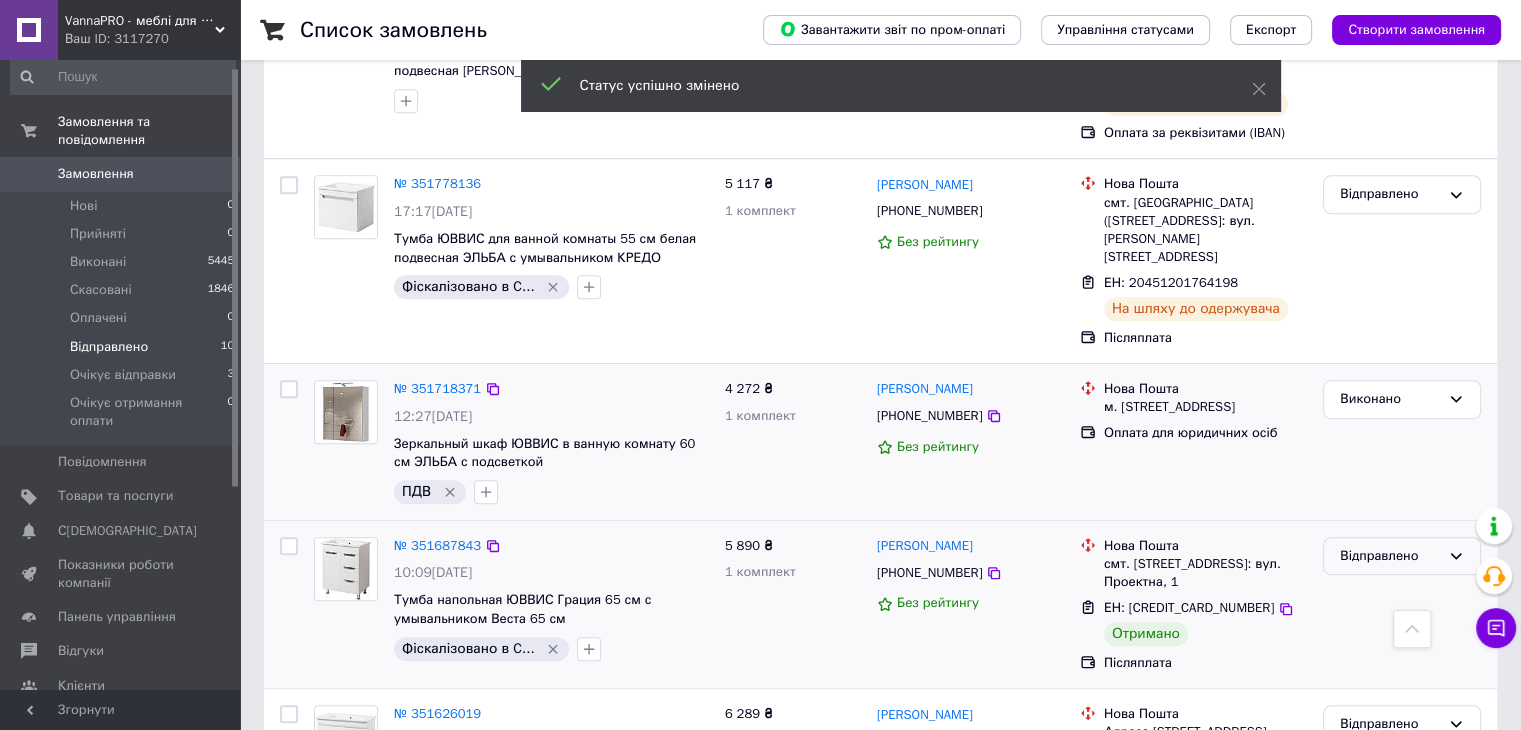 click on "Відправлено" at bounding box center [1390, 556] 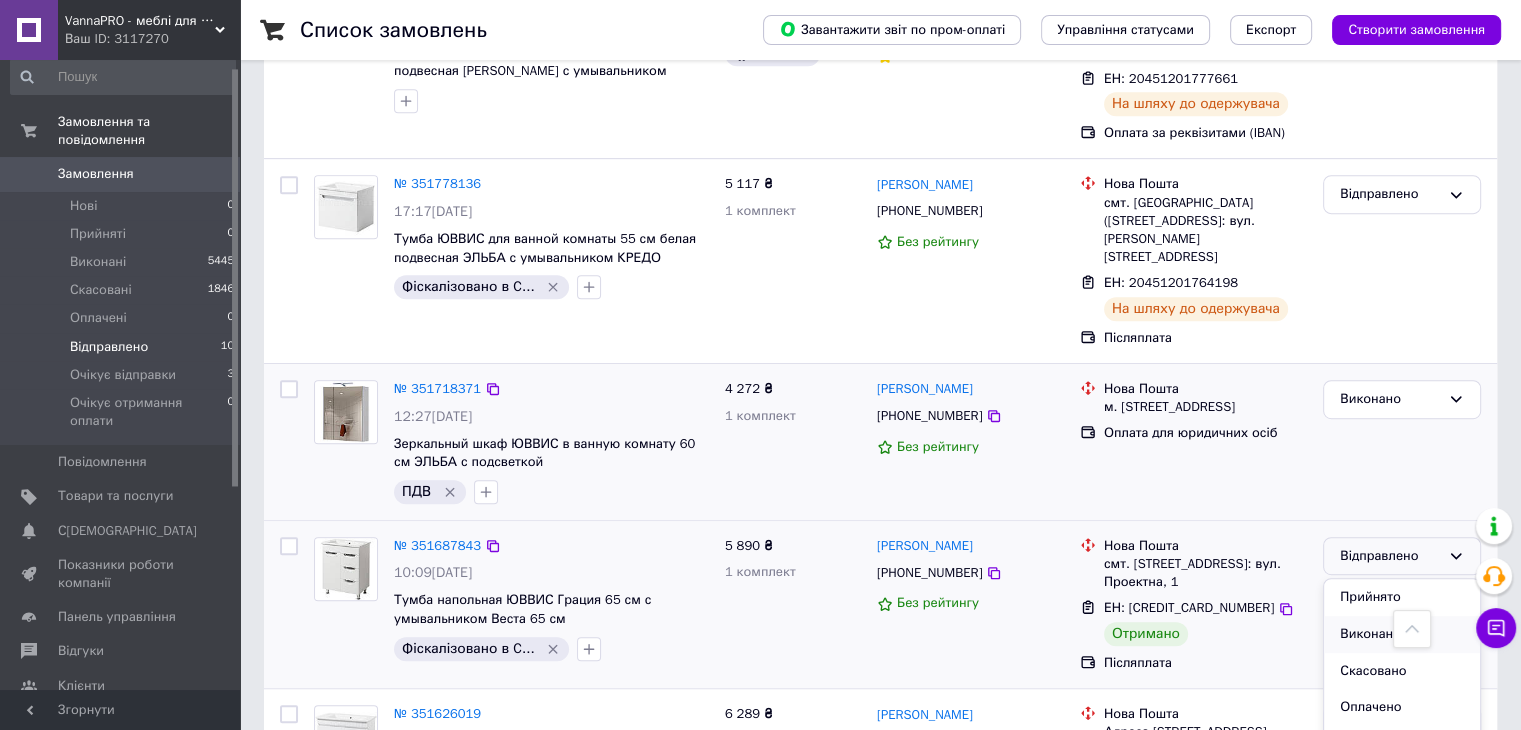 click on "Виконано" at bounding box center (1402, 634) 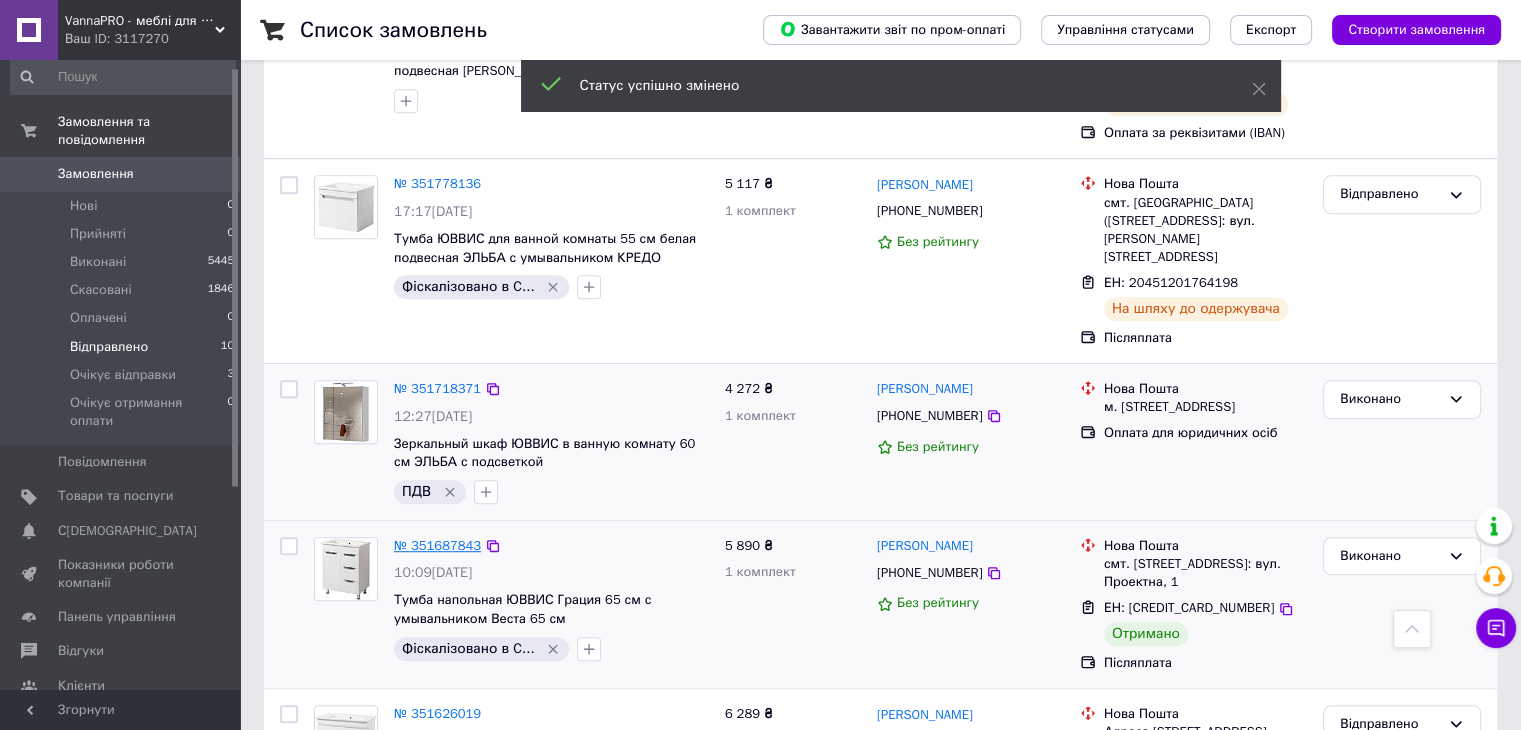 click on "№ 351687843" at bounding box center [437, 545] 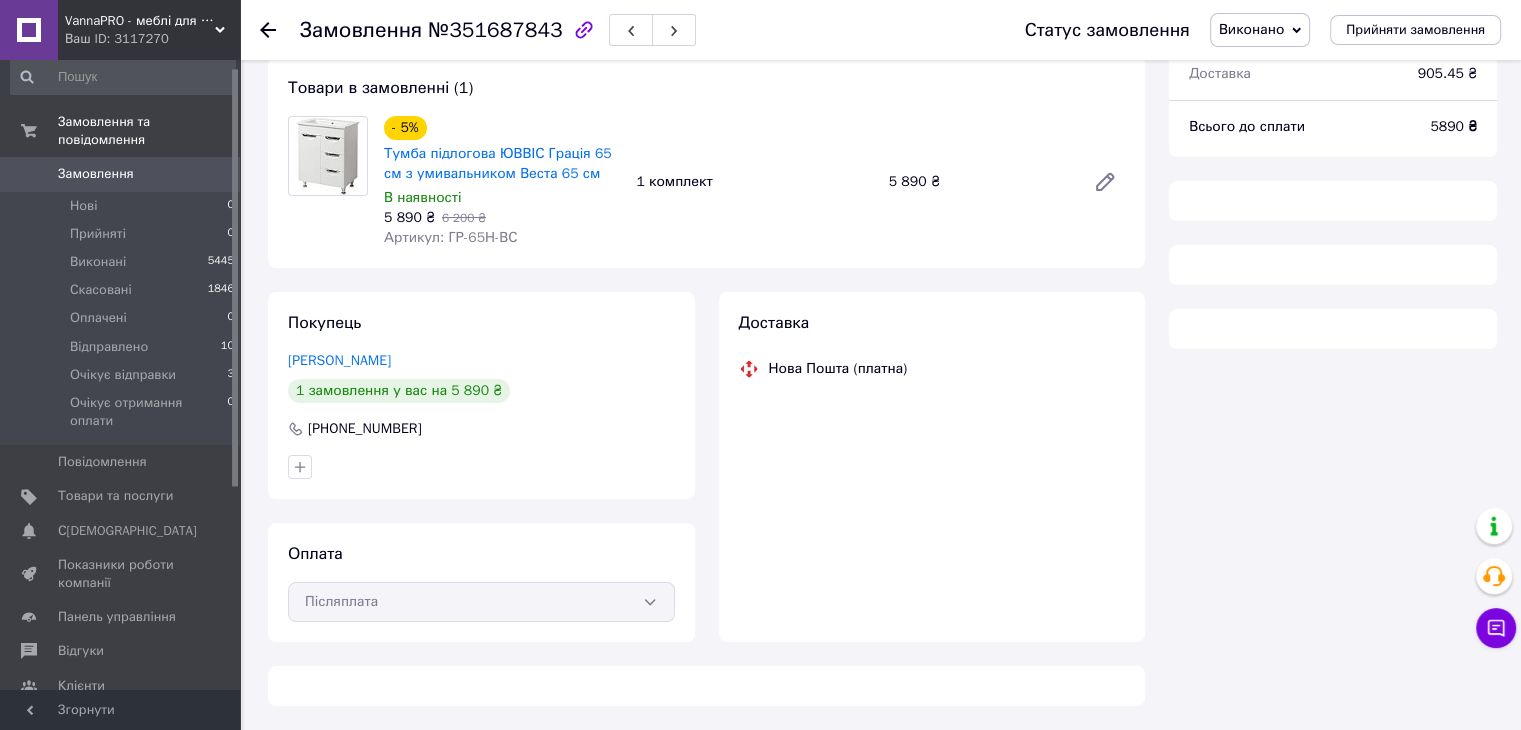 scroll, scrollTop: 792, scrollLeft: 0, axis: vertical 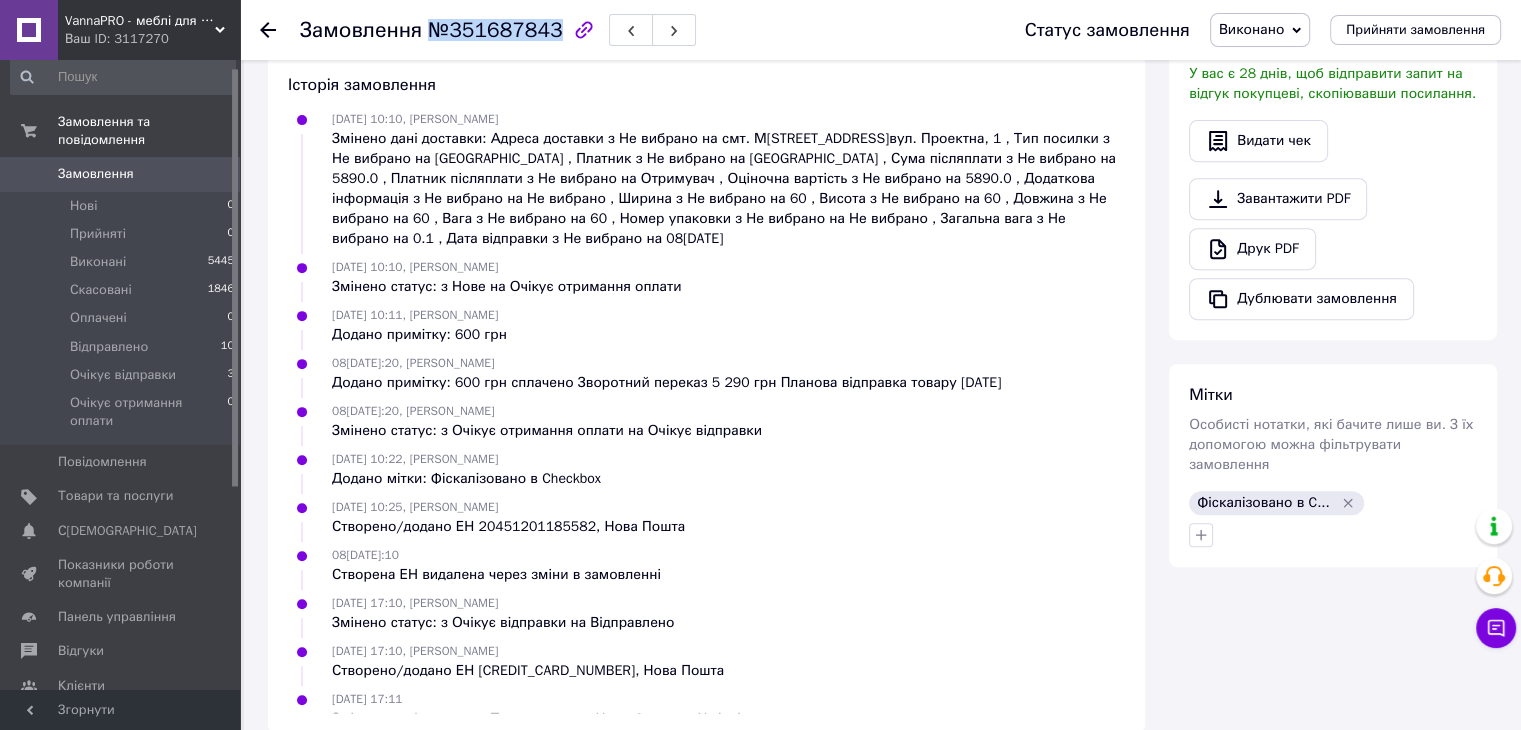 drag, startPoint x: 547, startPoint y: 33, endPoint x: 430, endPoint y: 33, distance: 117 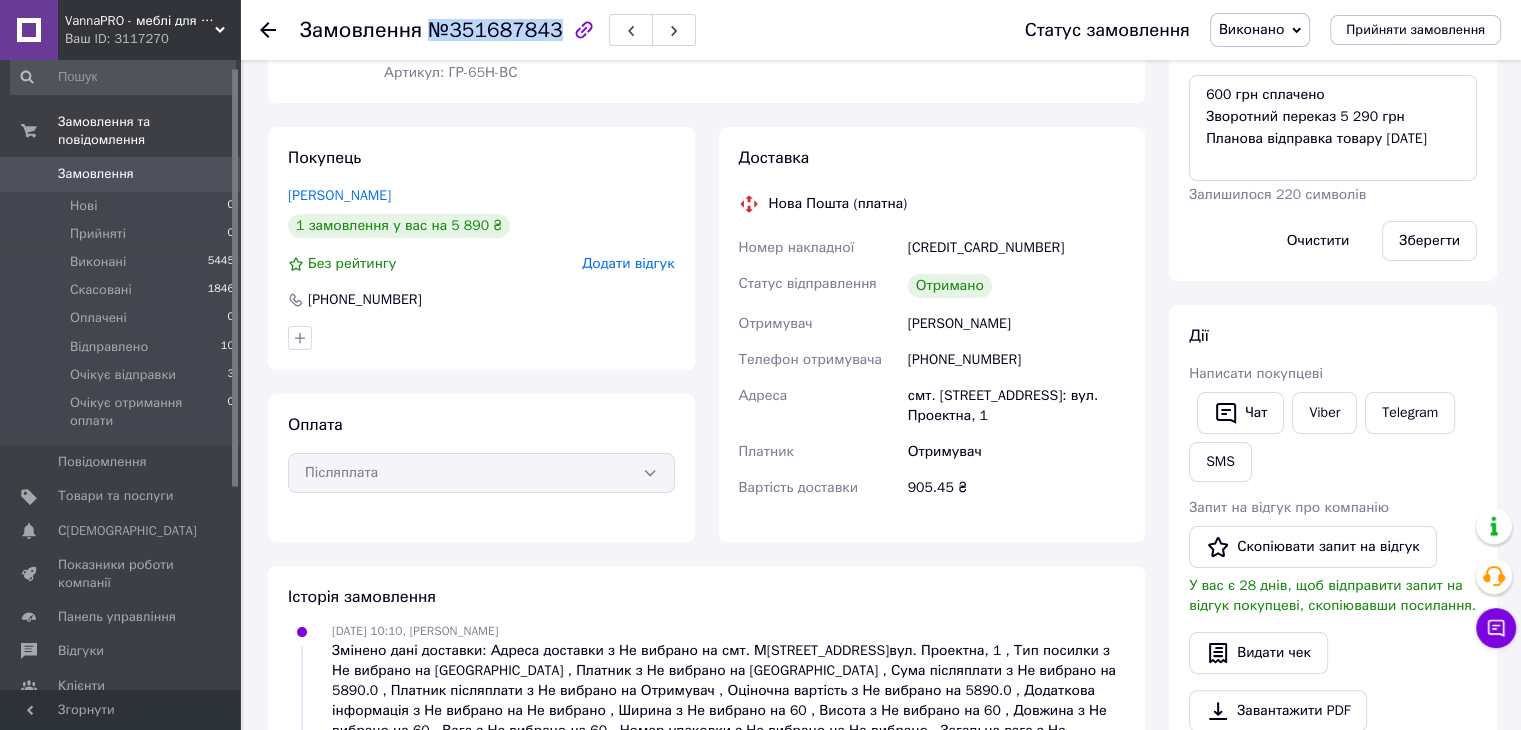 scroll, scrollTop: 248, scrollLeft: 0, axis: vertical 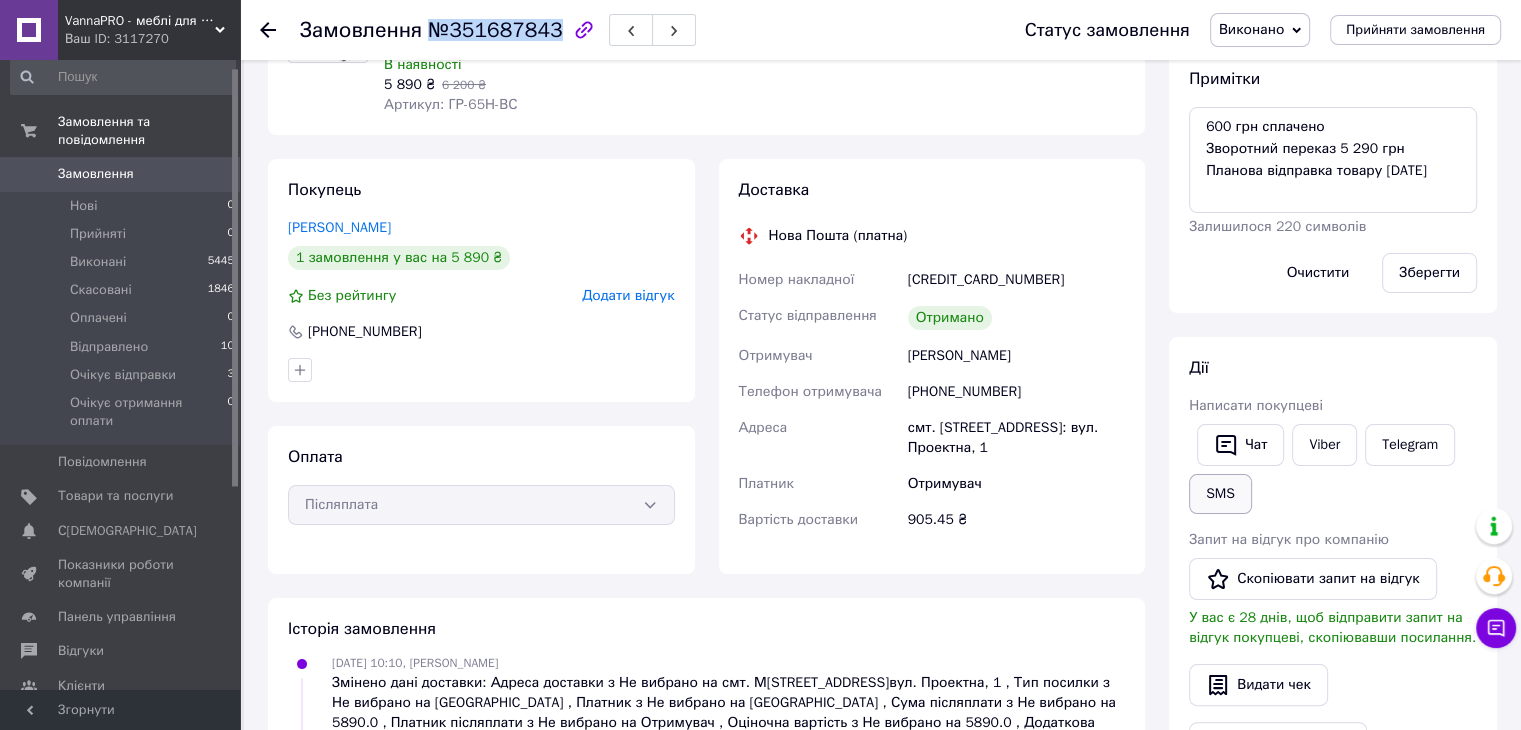 click on "SMS" at bounding box center (1220, 494) 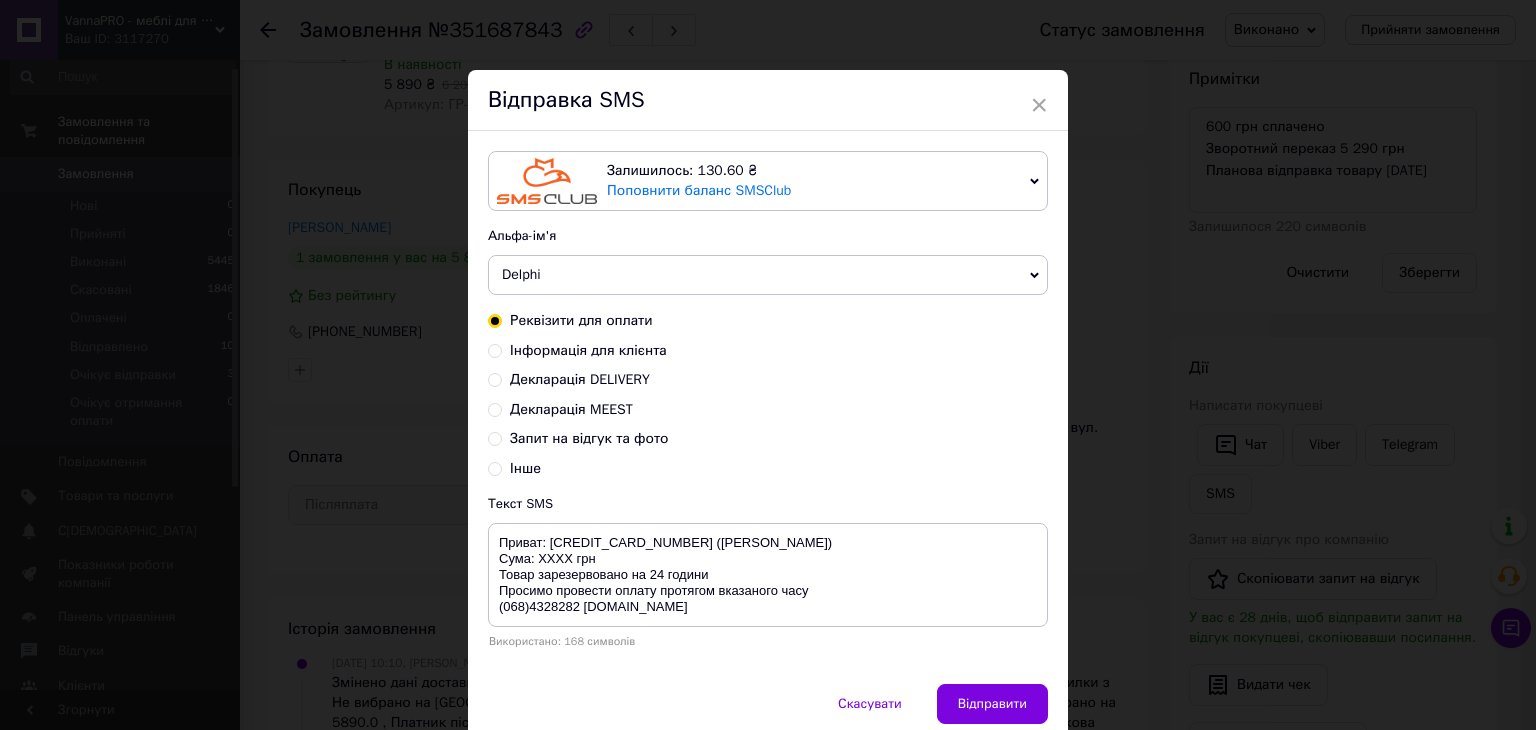 click on "Залишилось: 130.60 ₴ Поповнити баланс SMSClub Підключити LetsAds Альфа-ім'я  Delphi VannaPRO Оновити список альфа-імен Реквізити для оплати Інформація для клієнта Декларація DELIVERY Декларація MEEST Запит на відгук та фото Інше Текст SMS Приват: 4731 2196 5060 3180 (Пекарська С.В.)
Сума: XXXX грн
Товар зарезервовано на 24 години
Просимо провести оплату протягом вказаного часу
(068)4328282 Vannapro.in.ua Використано: 168 символів" at bounding box center [768, 407] 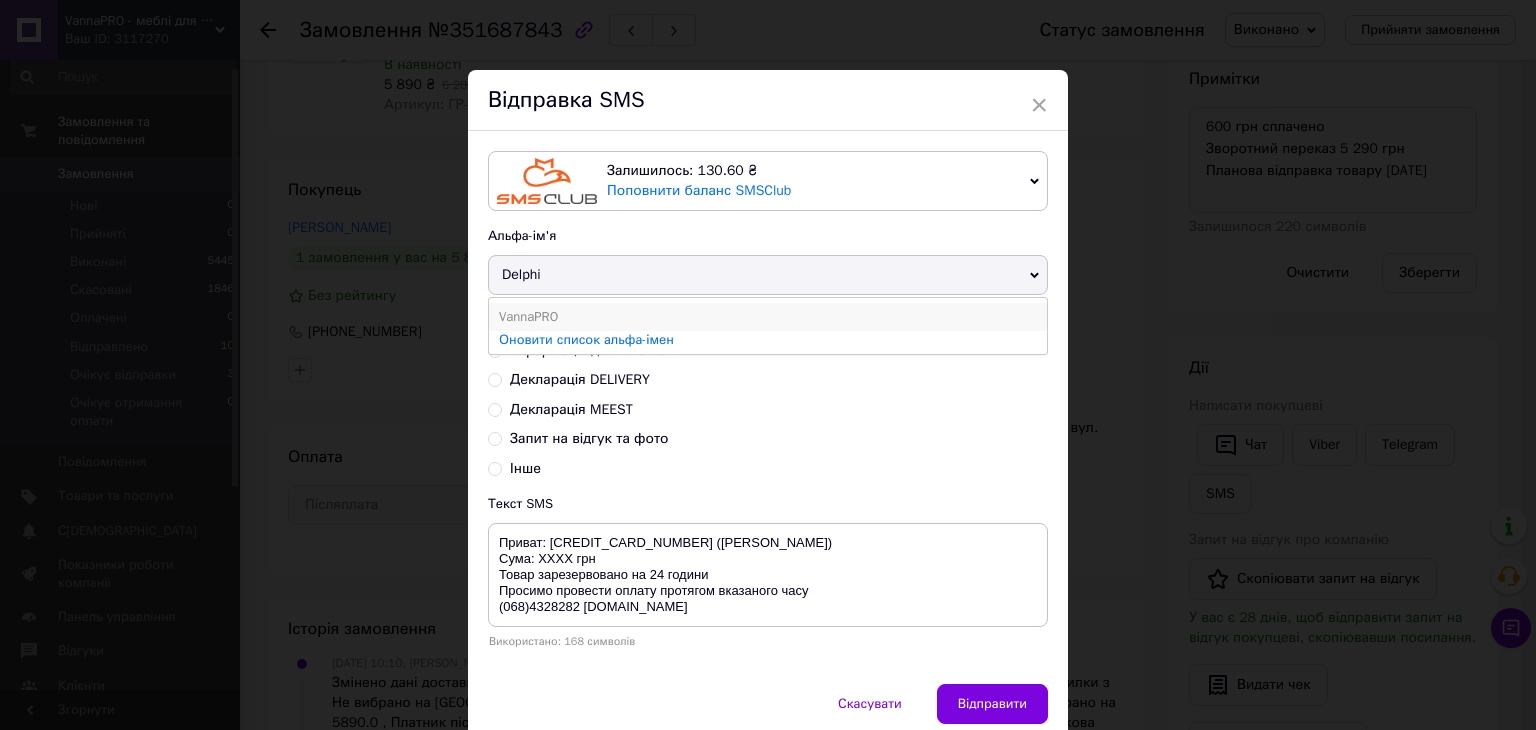 click on "VannaPRO" at bounding box center [768, 317] 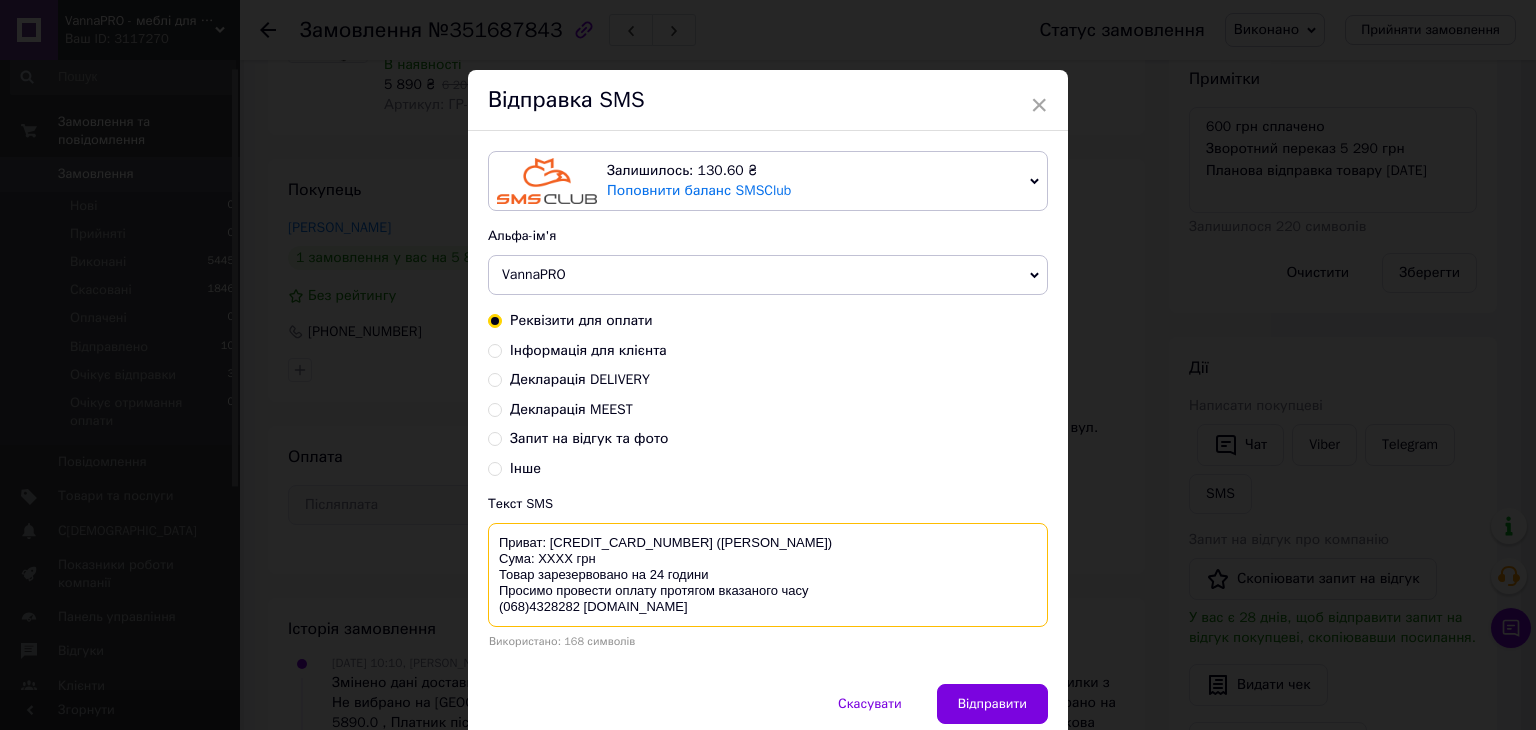 drag, startPoint x: 812, startPoint y: 597, endPoint x: 492, endPoint y: 541, distance: 324.86304 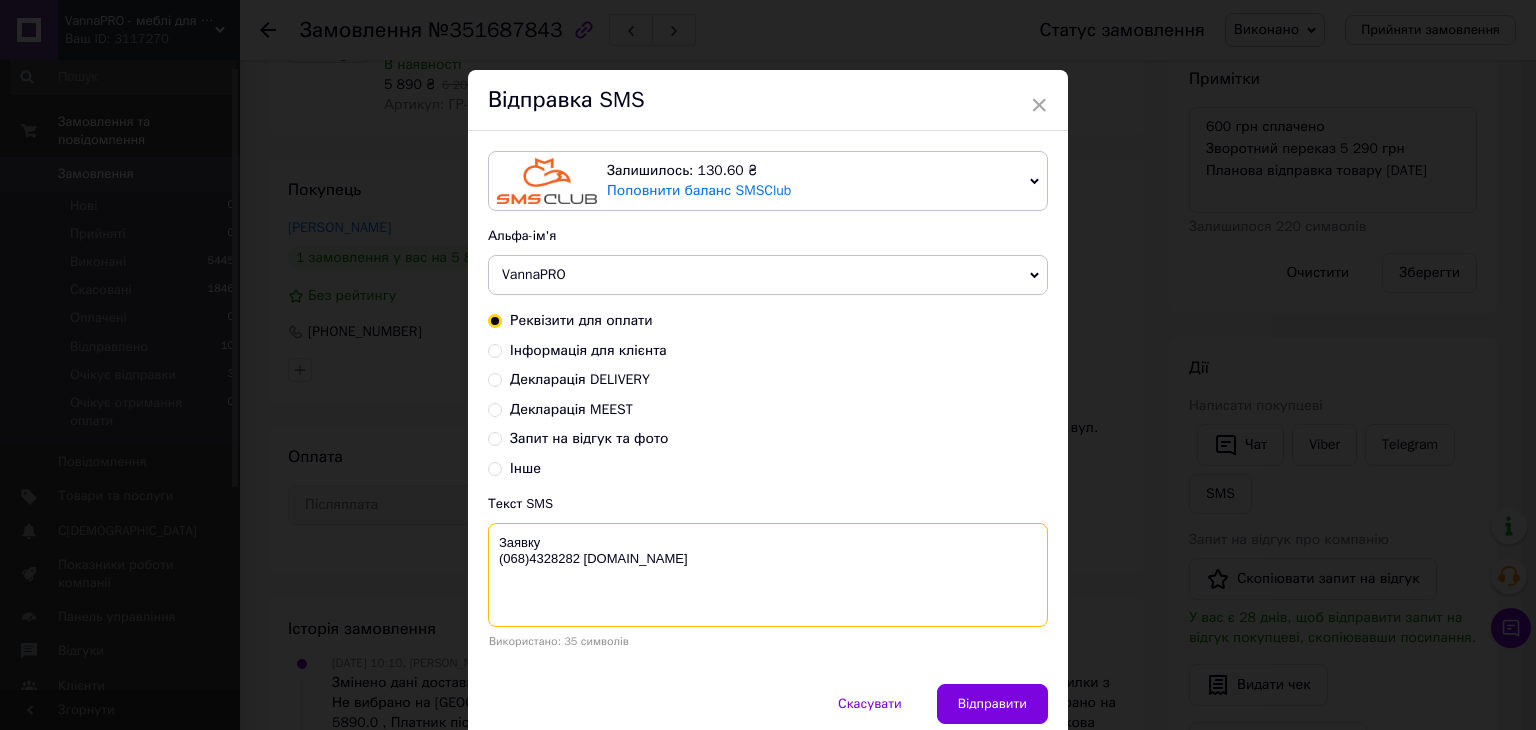 paste on "№351687843" 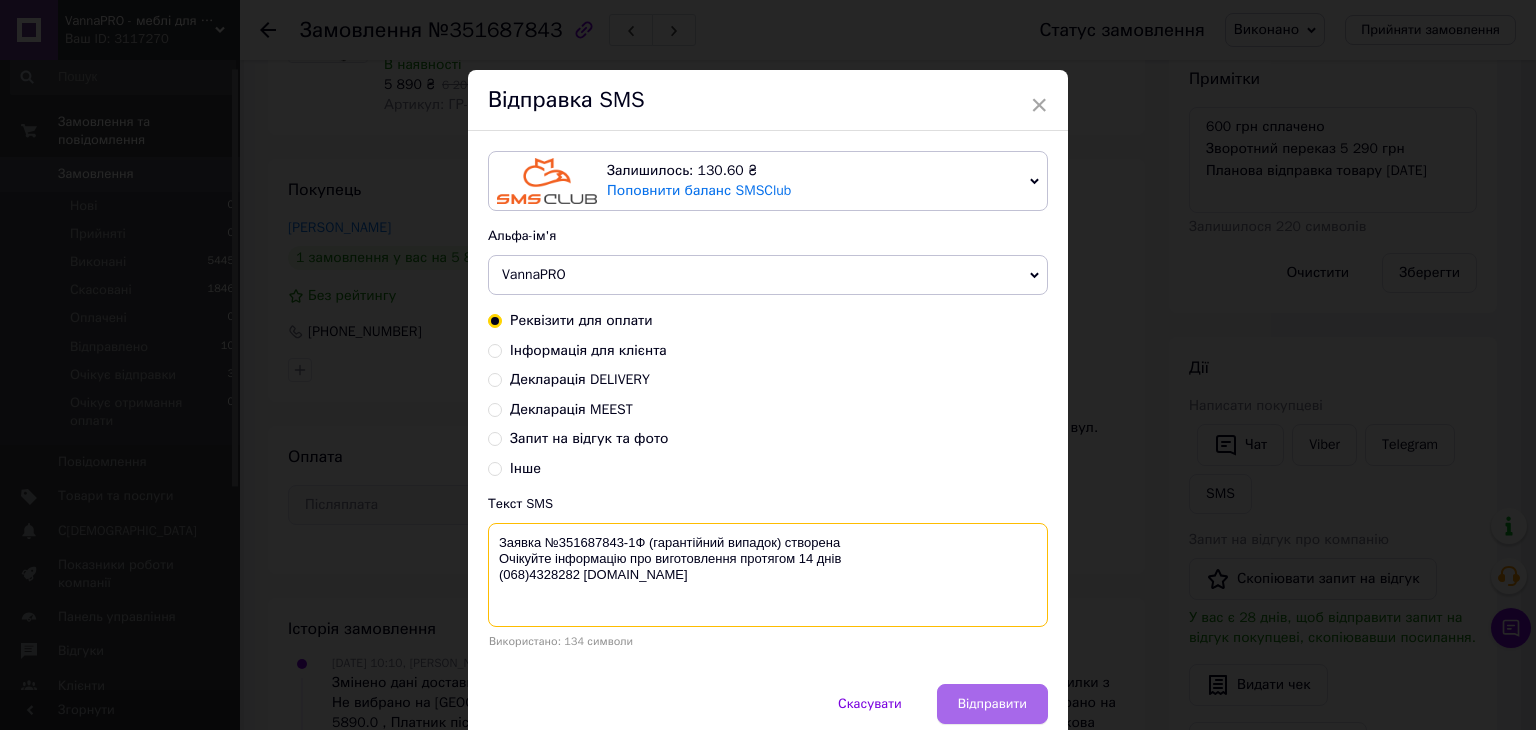 type on "Заявка №351687843-1Ф (гарантійний випадок) створена
Очікуйте інформацію про виготовлення протягом 14 днів
(068)4328282 Vannapro.in.ua" 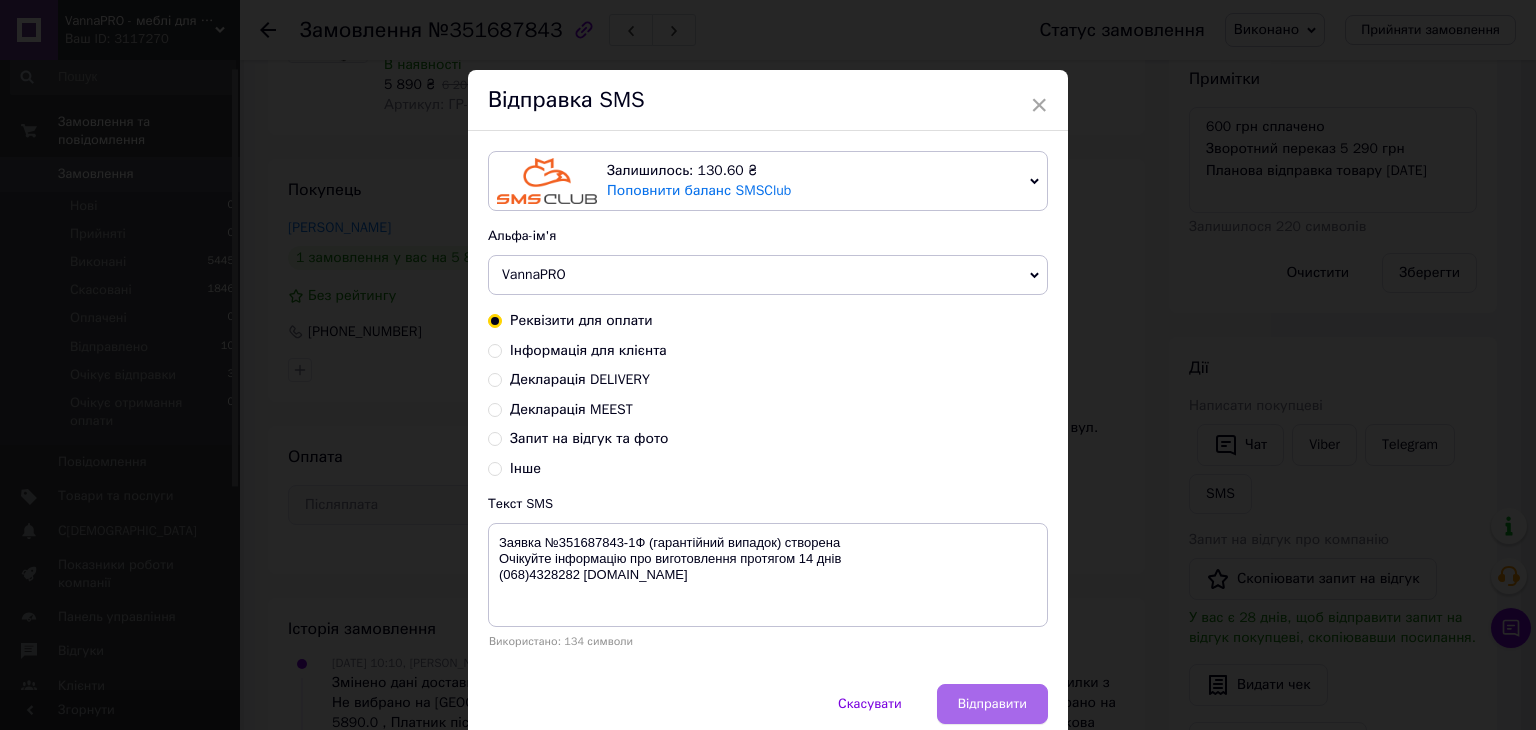 click on "Відправити" at bounding box center [992, 704] 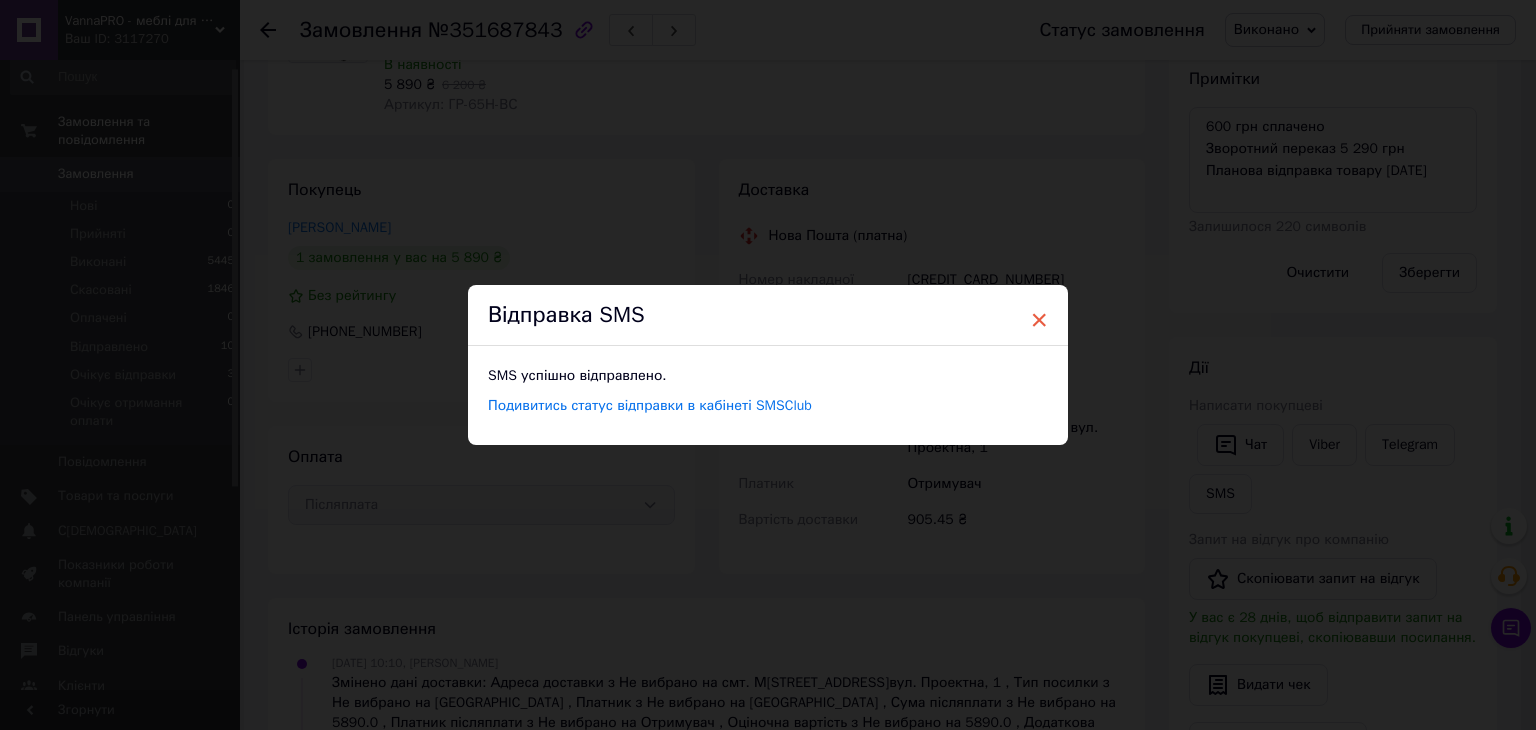 click on "×" at bounding box center (1039, 320) 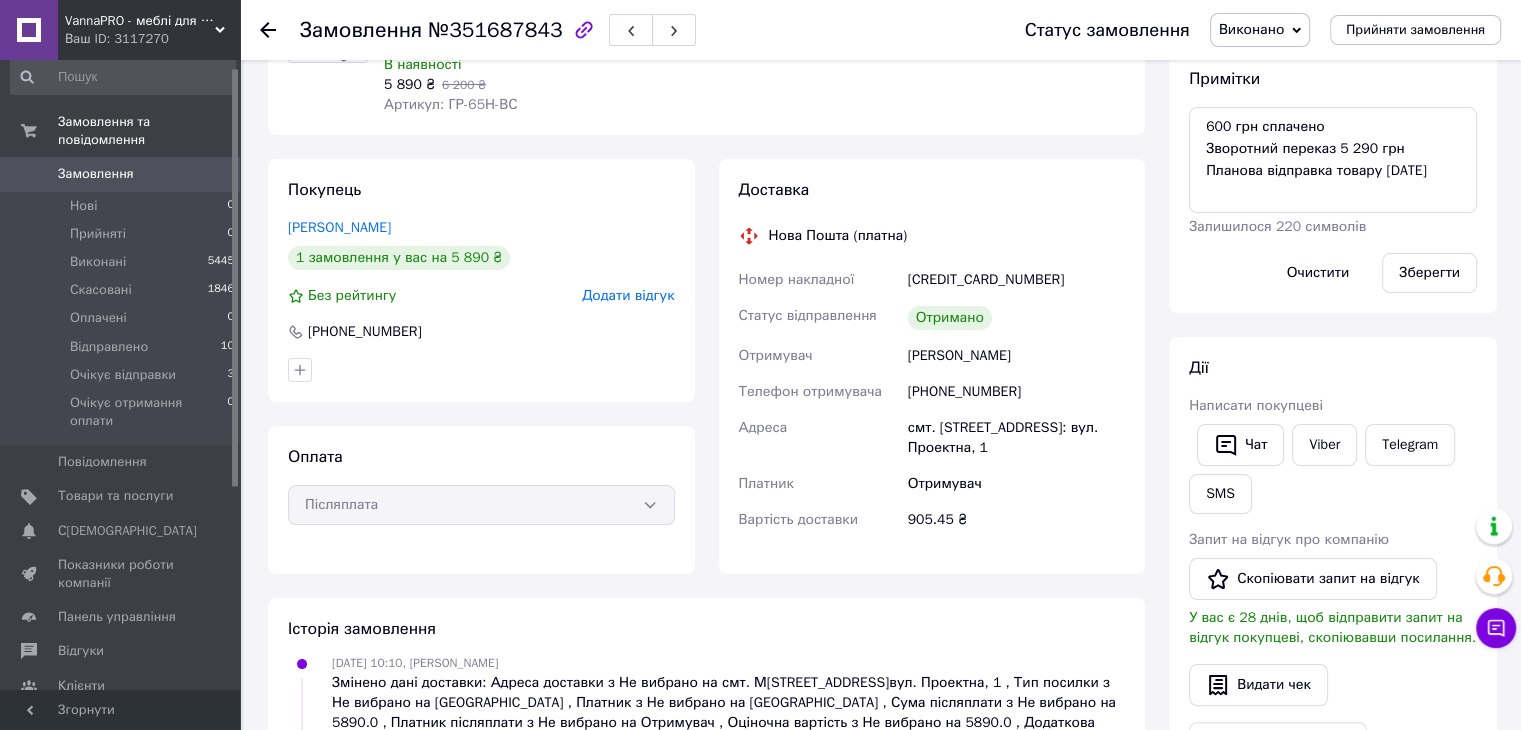 scroll, scrollTop: 820, scrollLeft: 0, axis: vertical 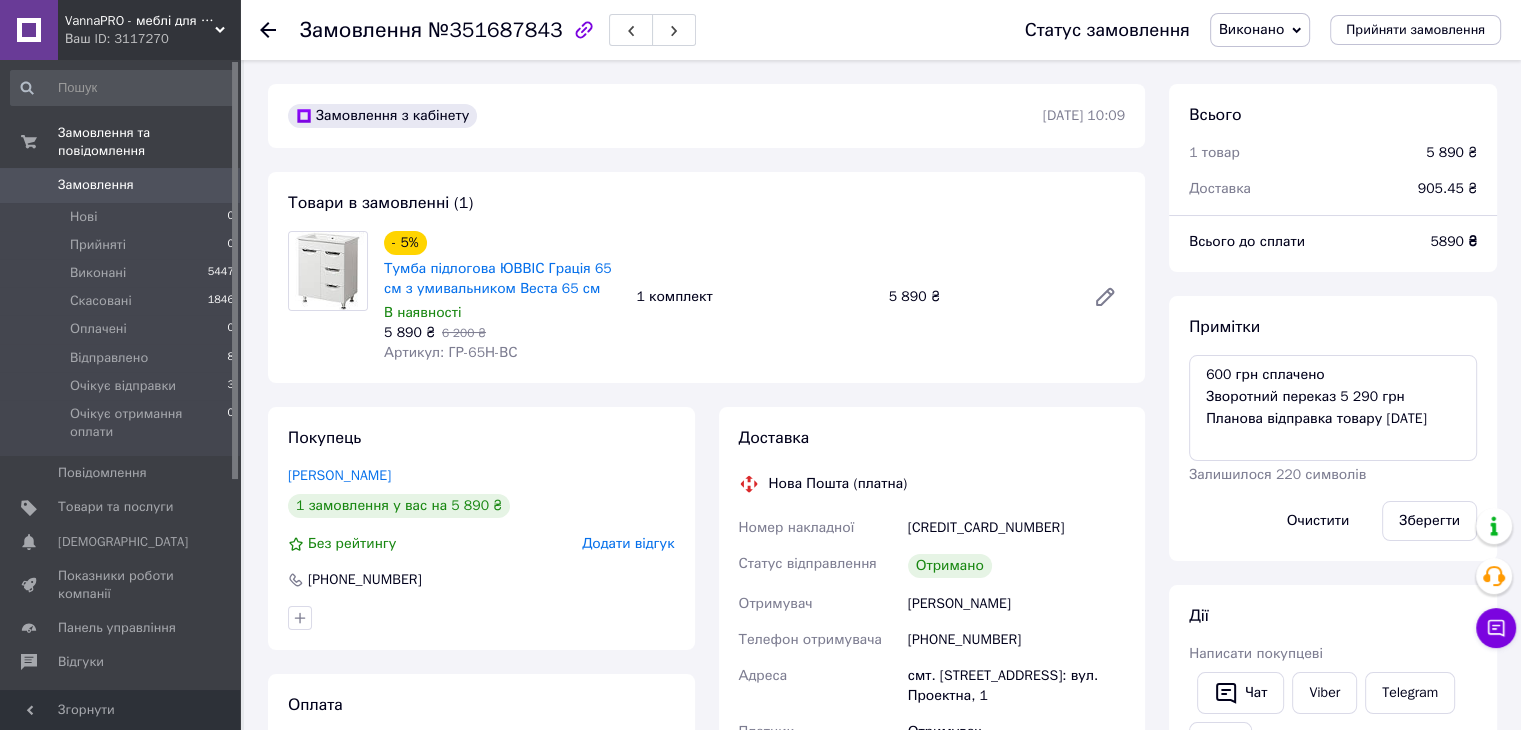 click on "Замовлення 0" at bounding box center [123, 185] 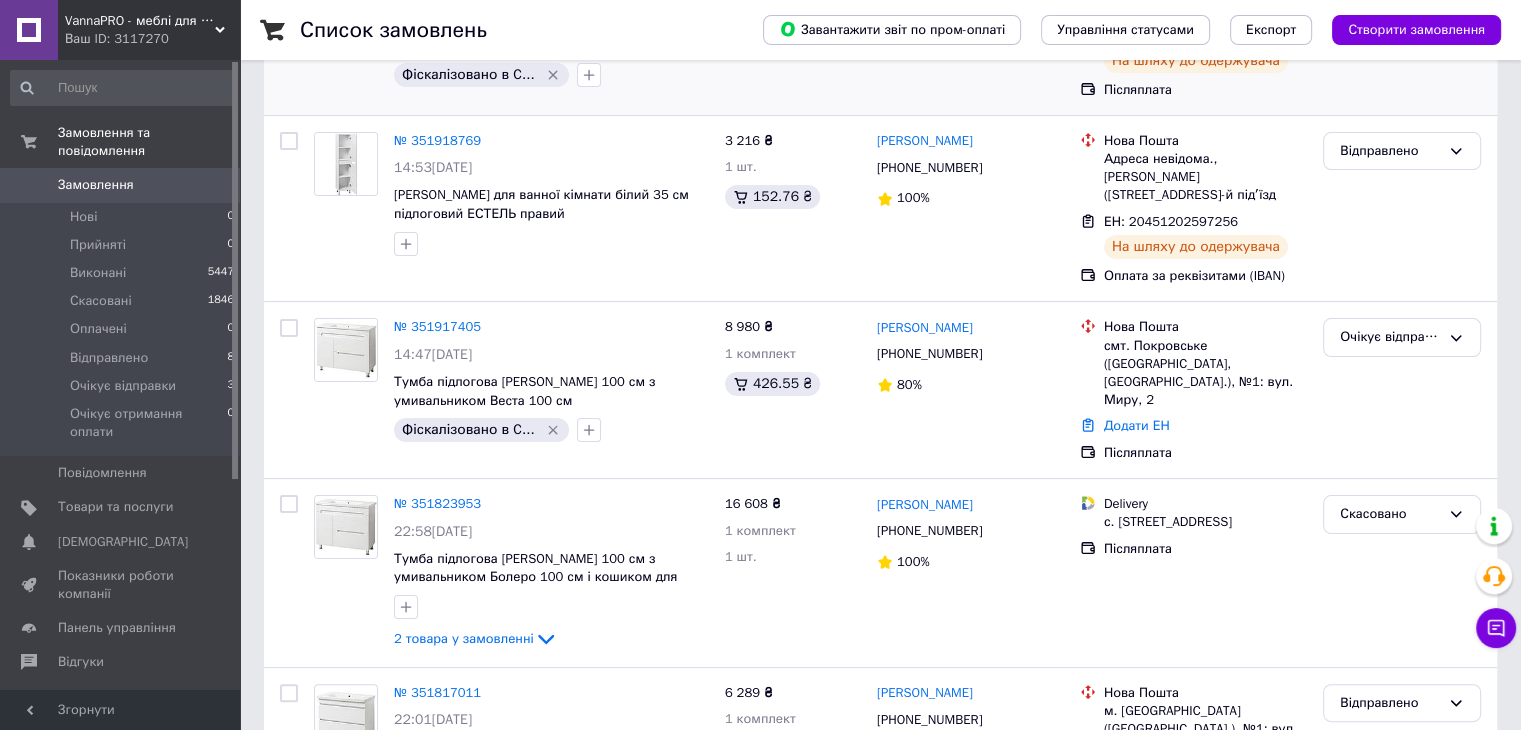 scroll, scrollTop: 268, scrollLeft: 0, axis: vertical 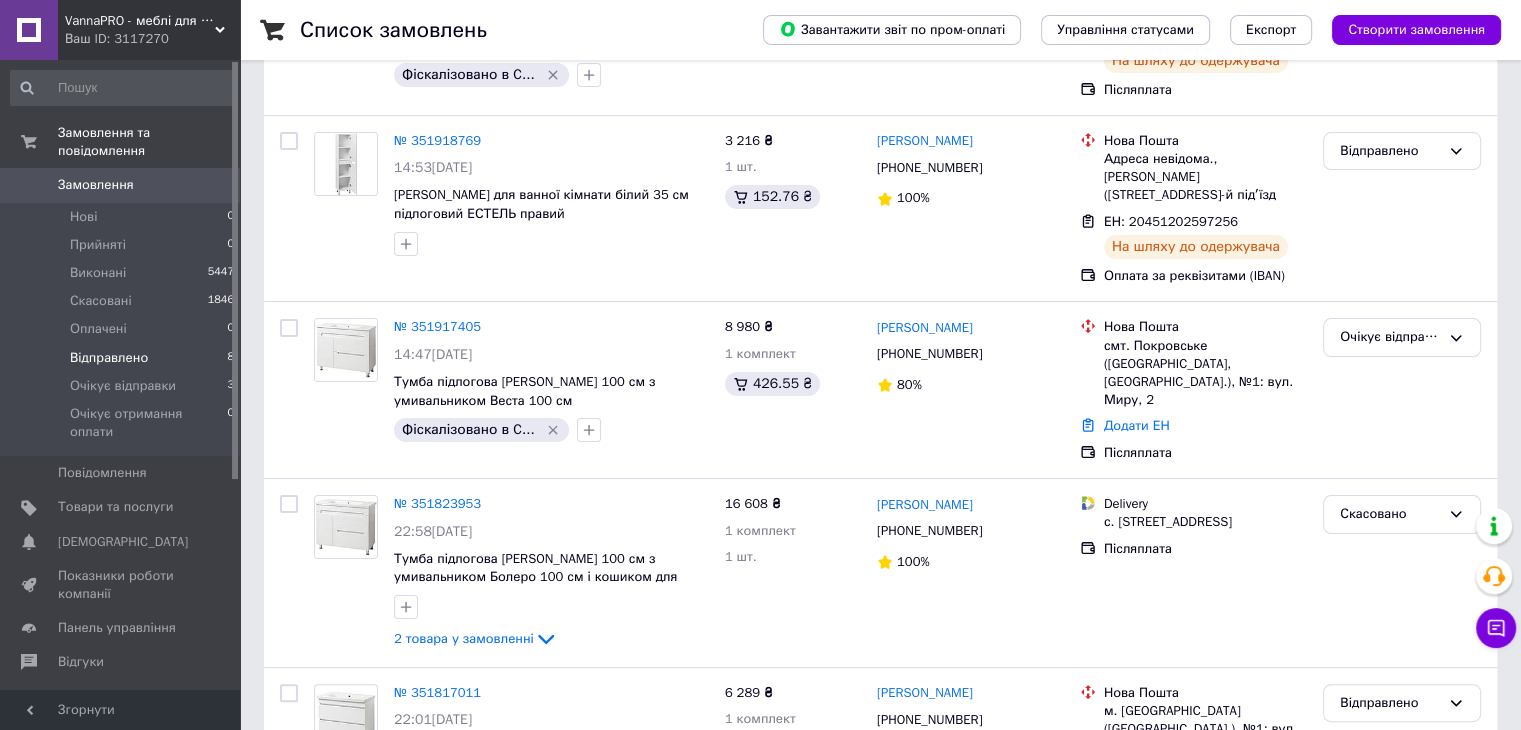 click on "Відправлено" at bounding box center [109, 358] 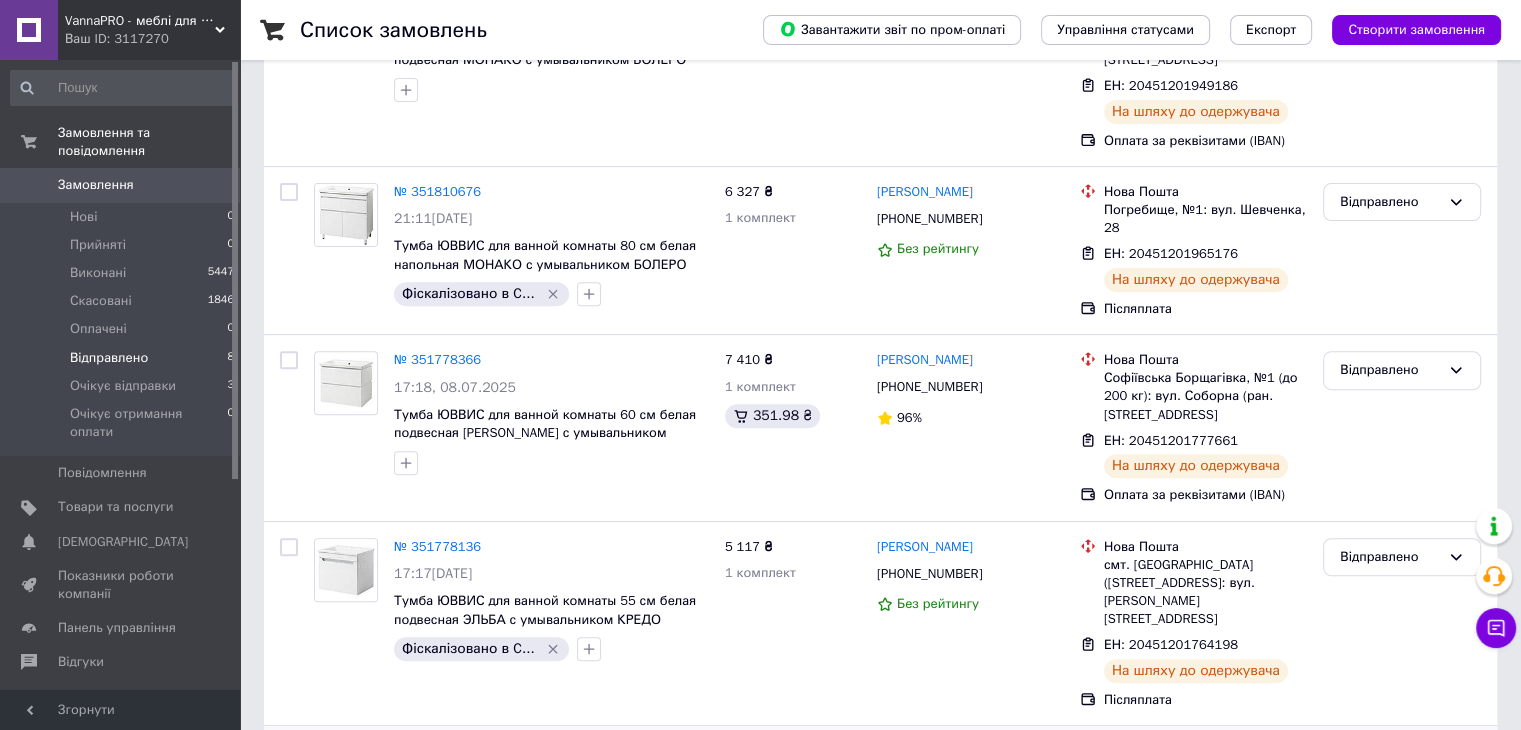 scroll, scrollTop: 1024, scrollLeft: 0, axis: vertical 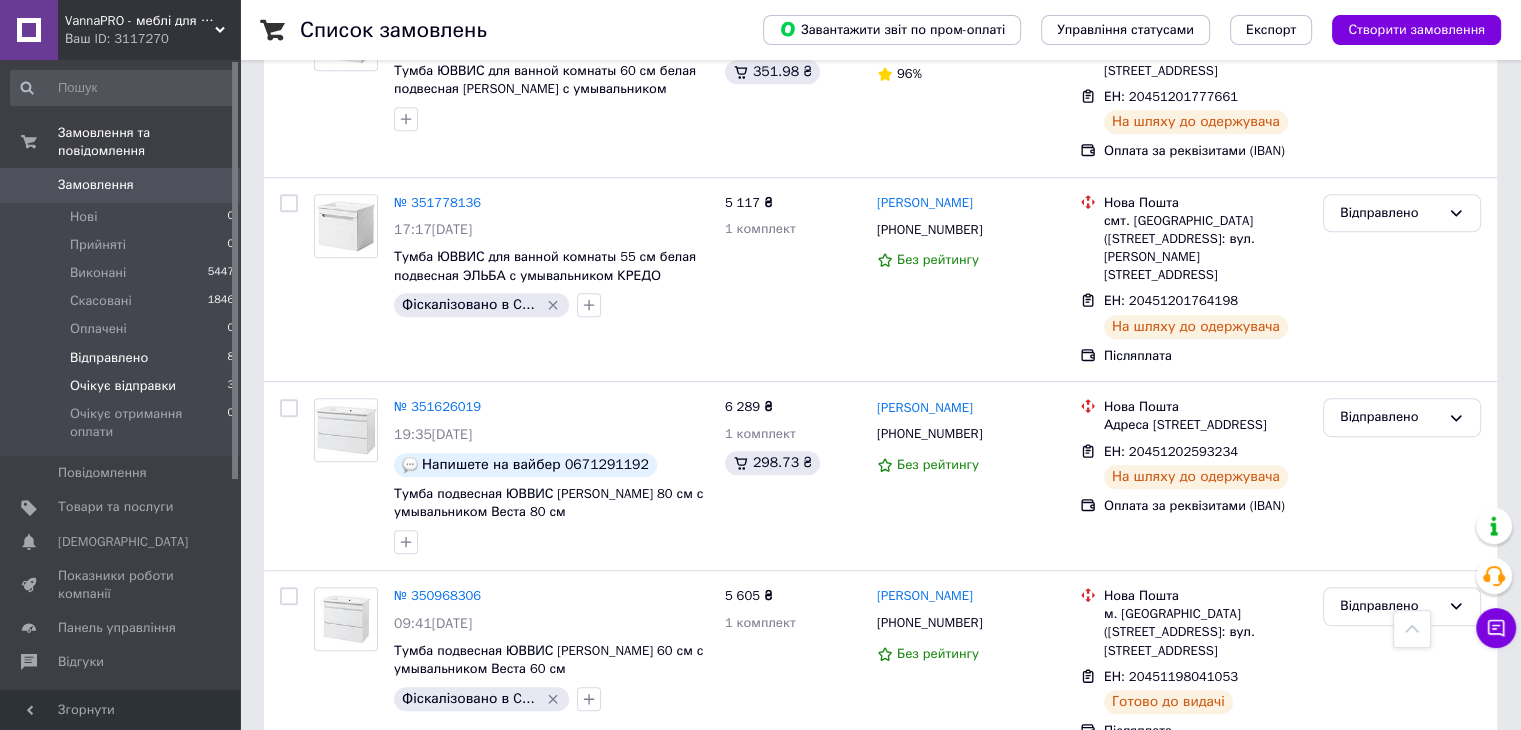 click on "Очікує відправки 3" at bounding box center (123, 386) 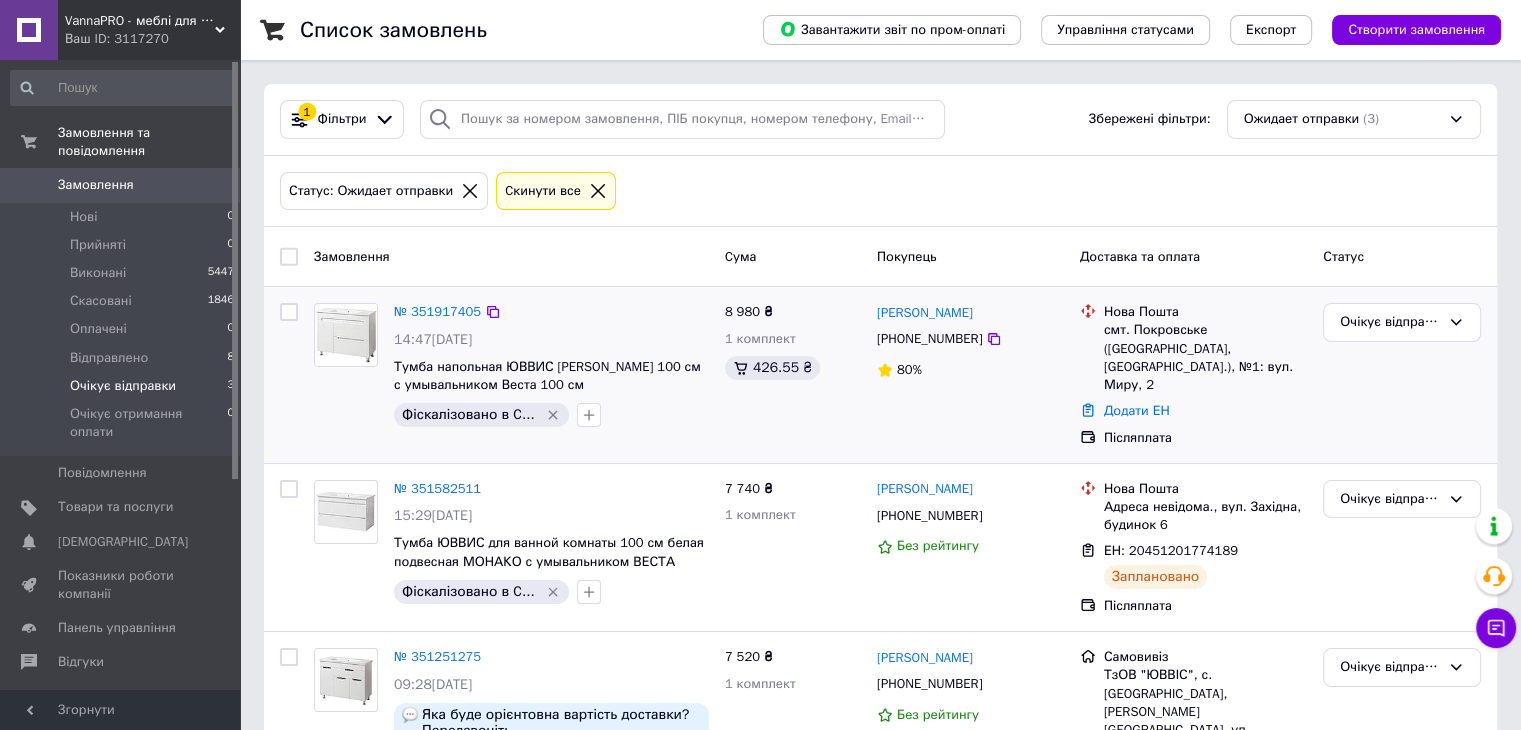 scroll, scrollTop: 128, scrollLeft: 0, axis: vertical 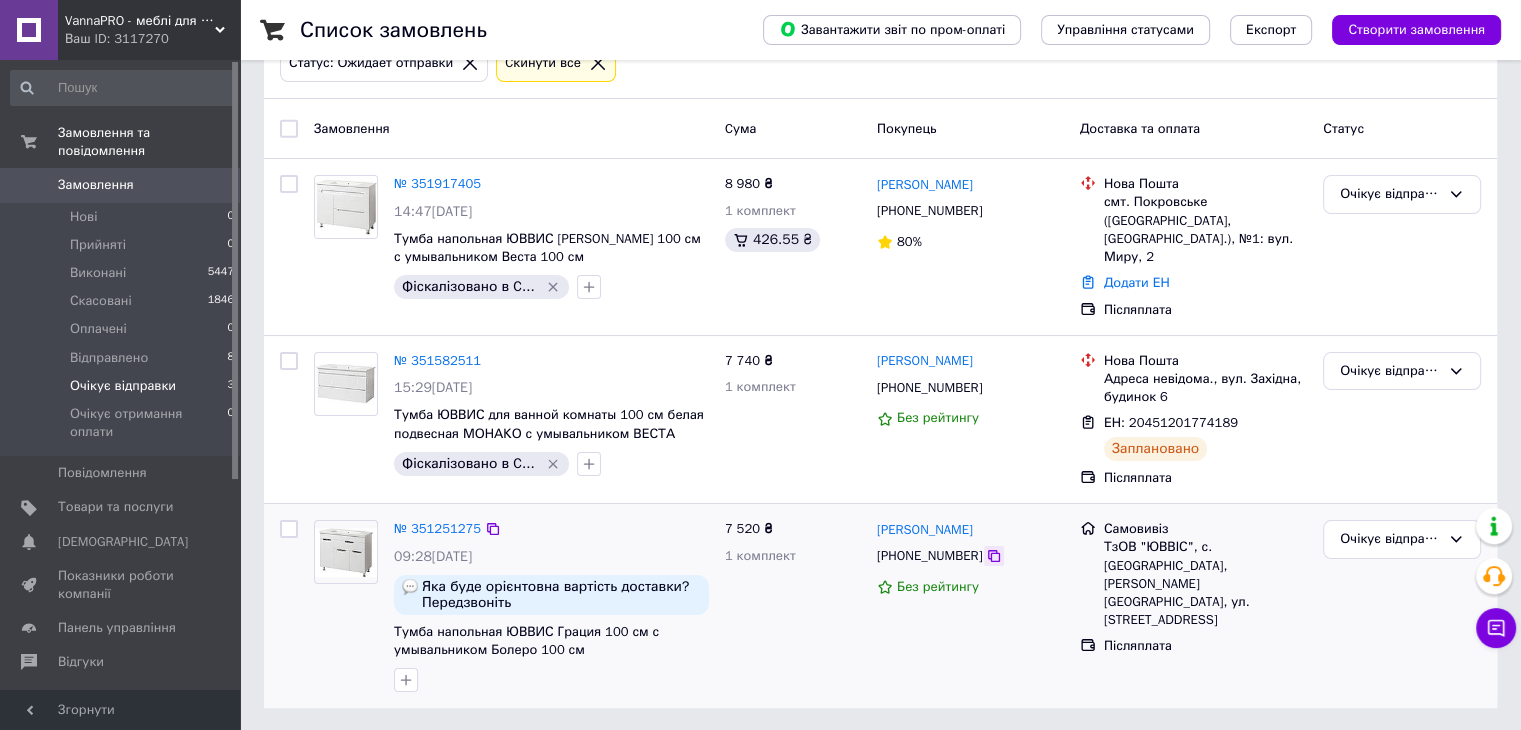 click 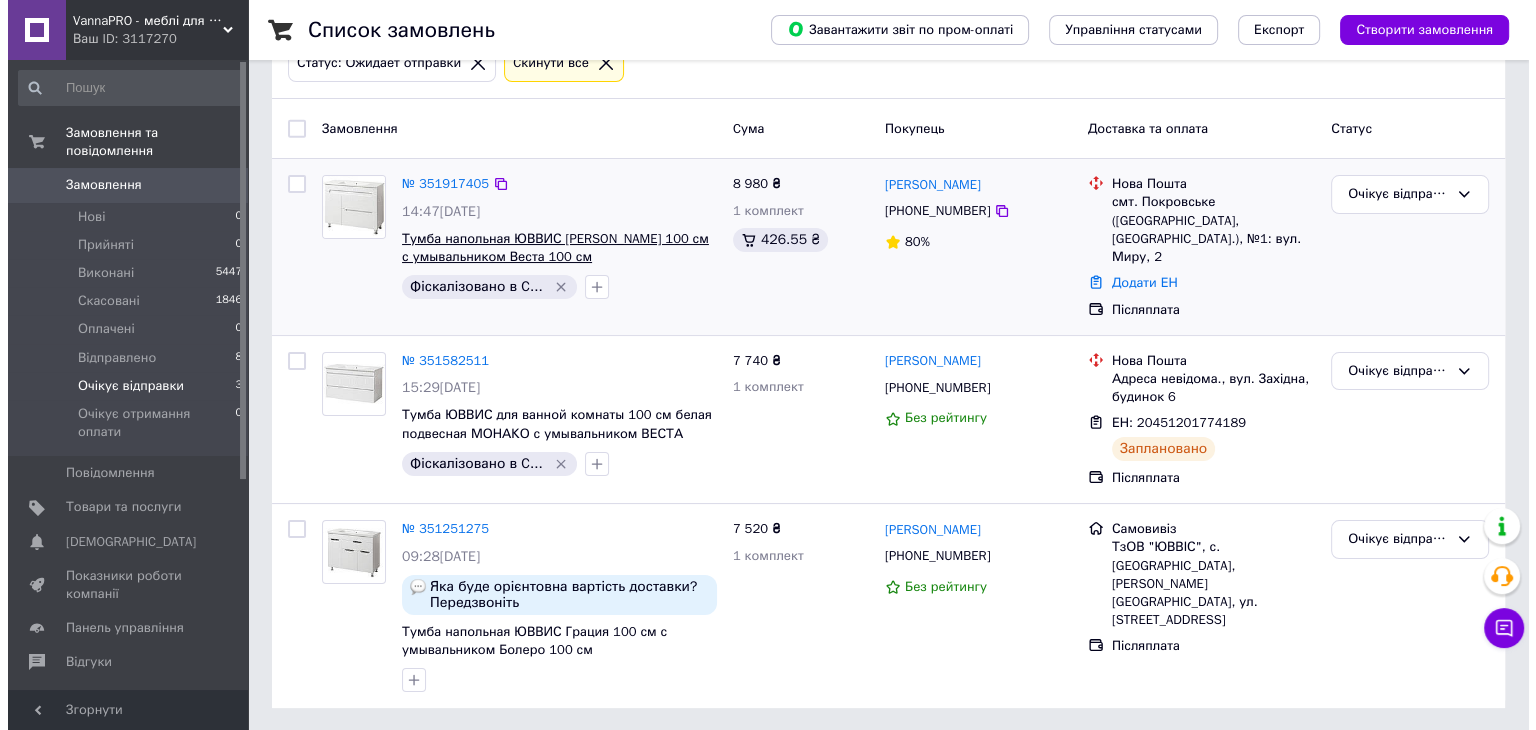 scroll, scrollTop: 0, scrollLeft: 0, axis: both 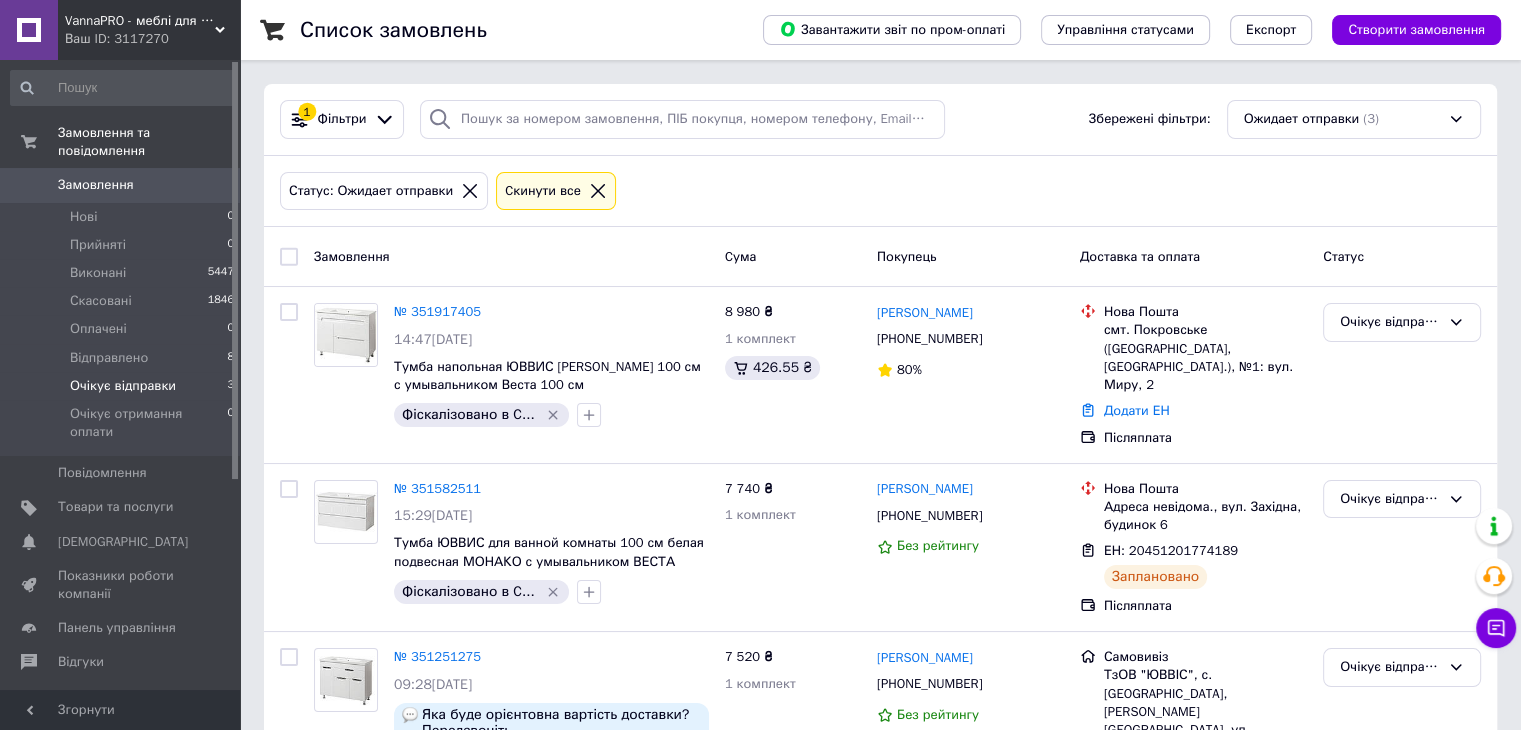 click on "0" at bounding box center [212, 185] 